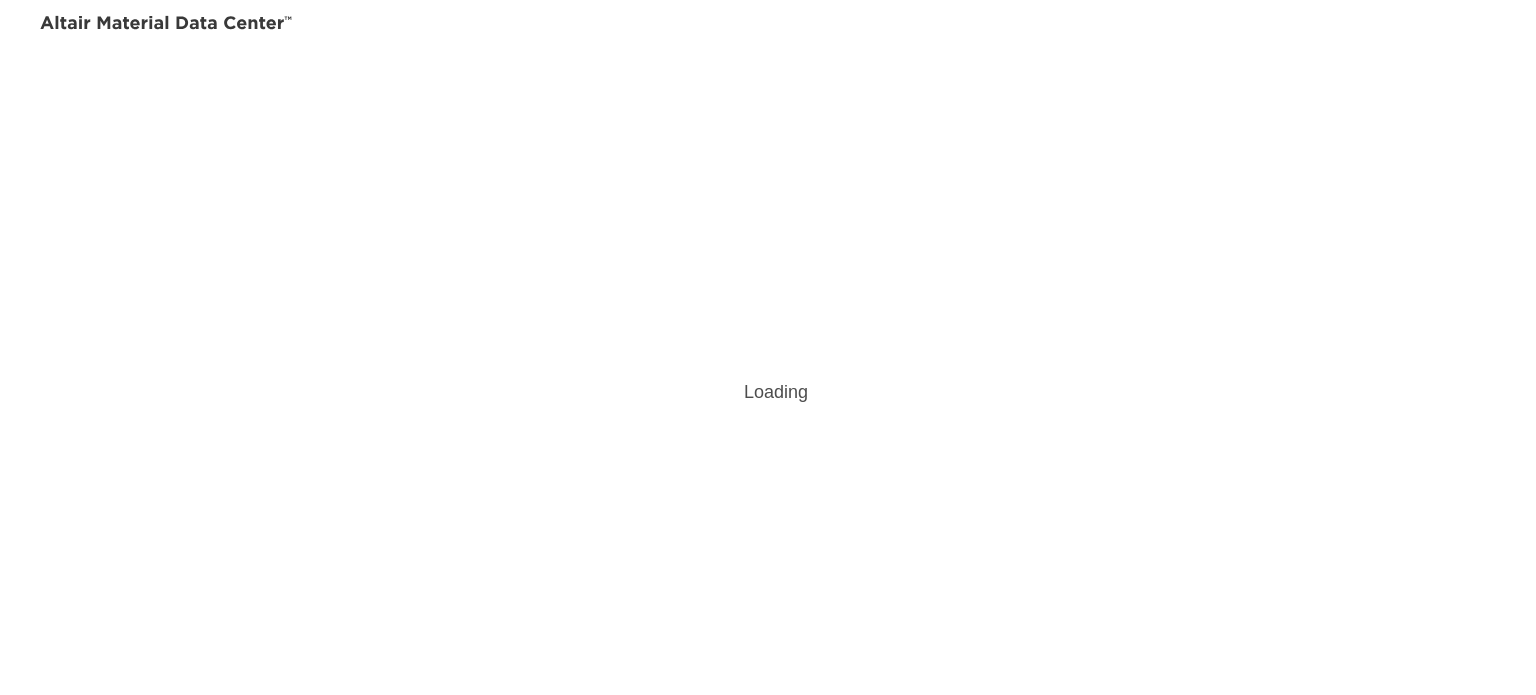 scroll, scrollTop: 0, scrollLeft: 0, axis: both 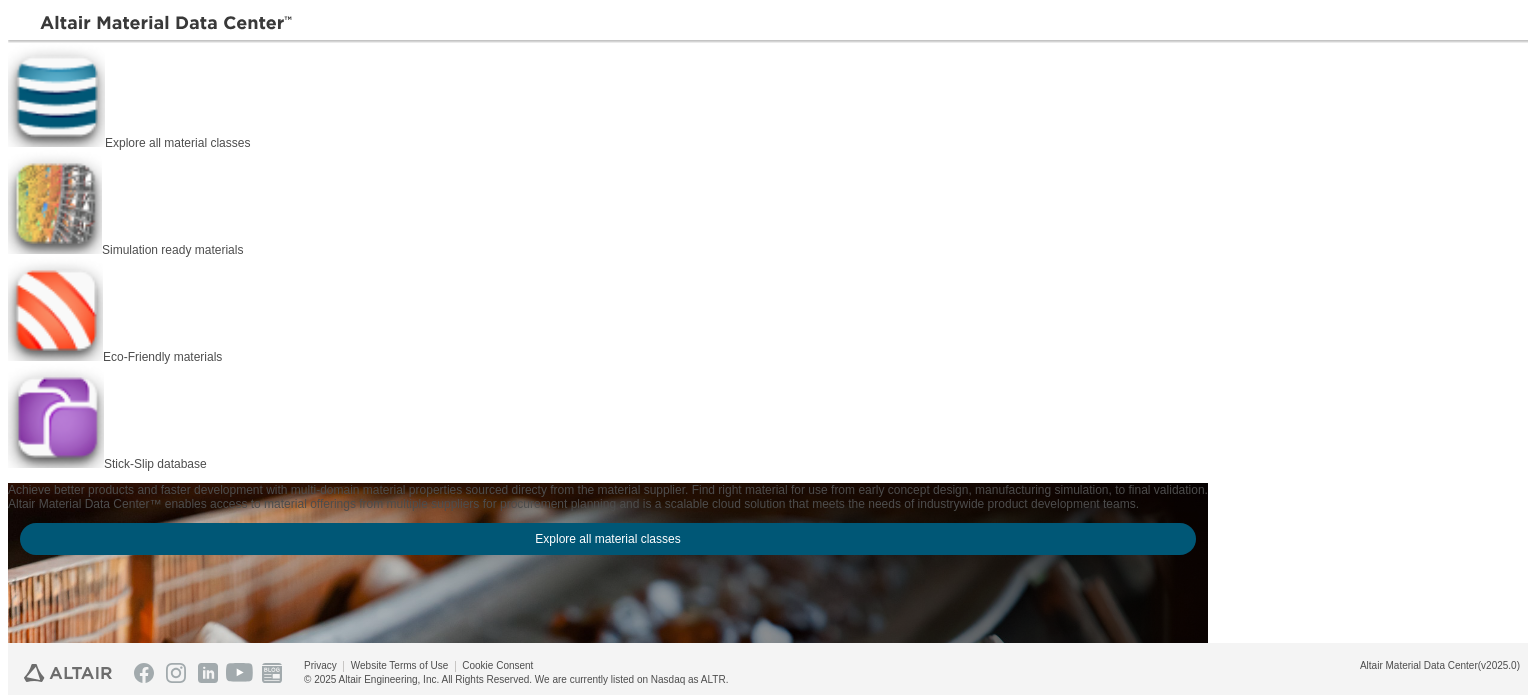 click at bounding box center (56, 95) 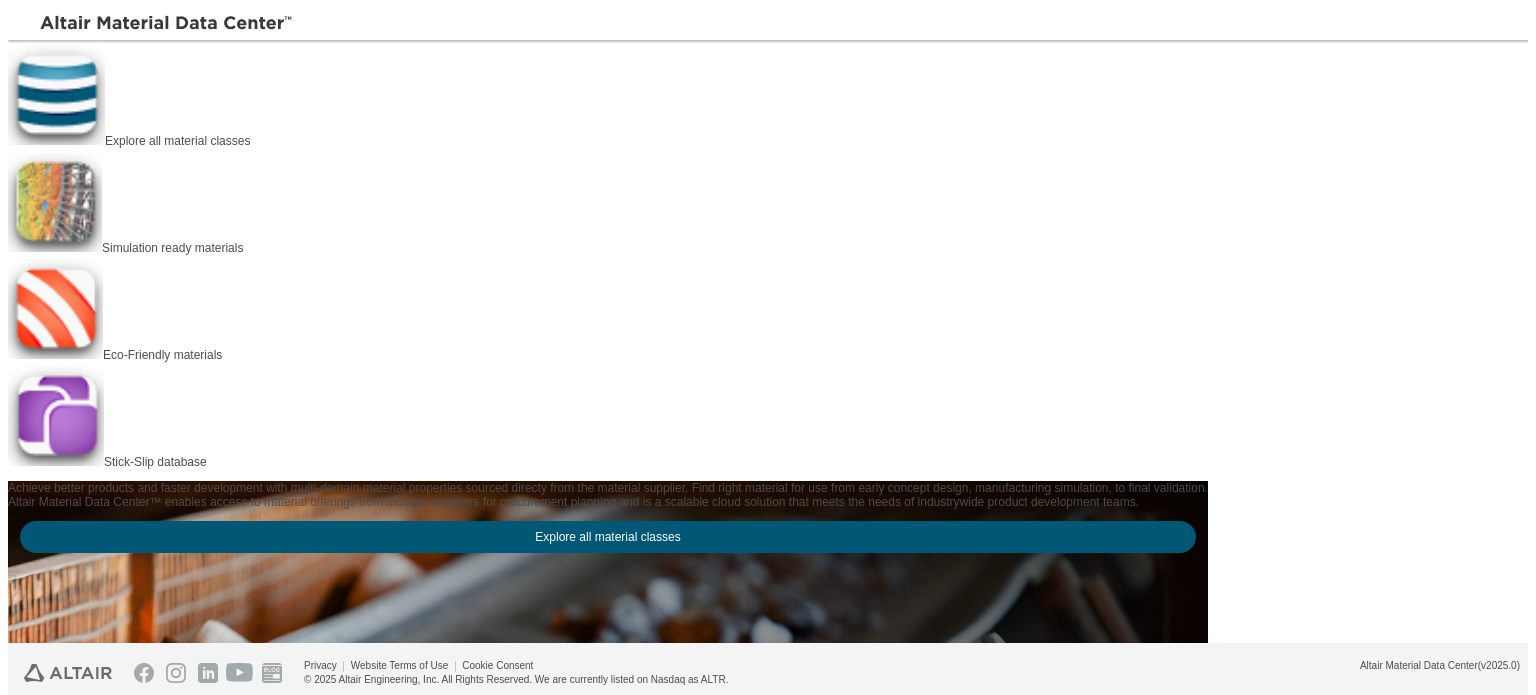 scroll, scrollTop: 0, scrollLeft: 0, axis: both 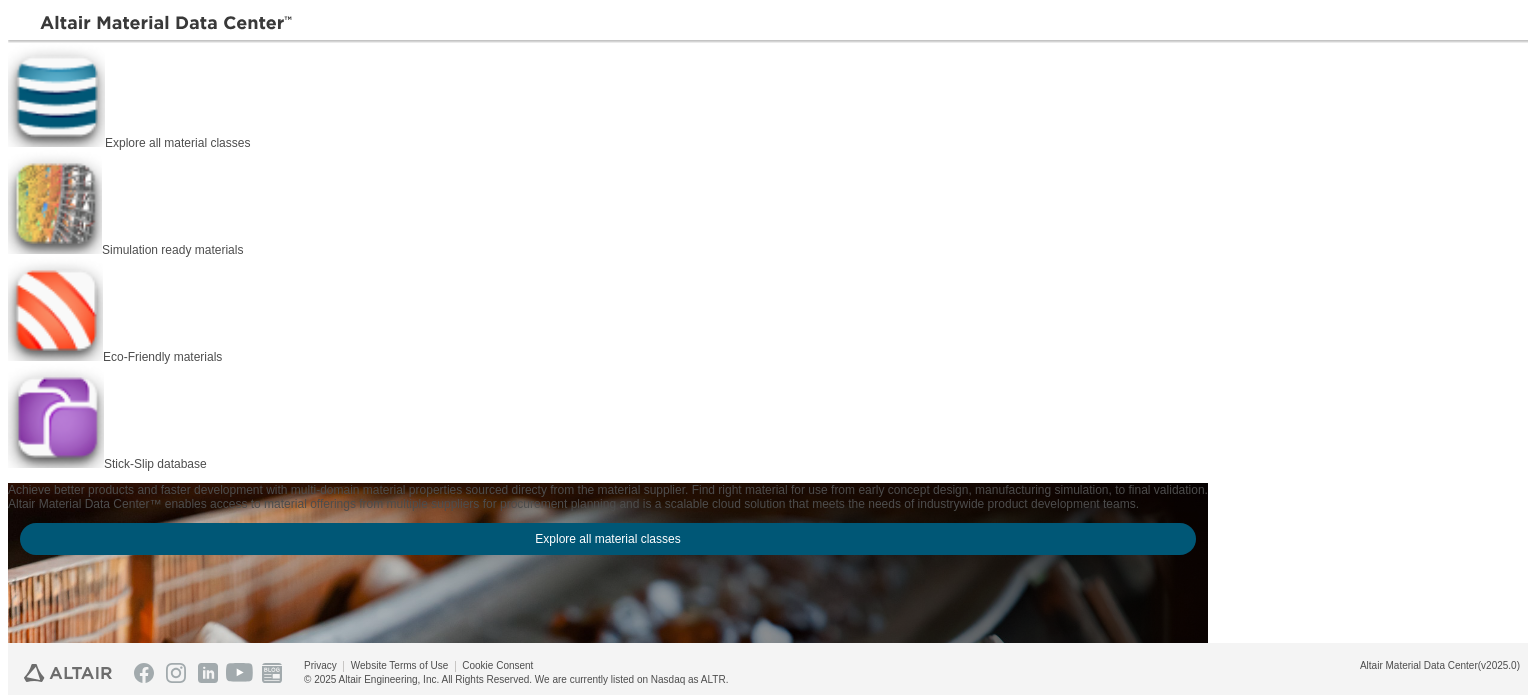 click on "Simulation ready materials" at bounding box center (172, 250) 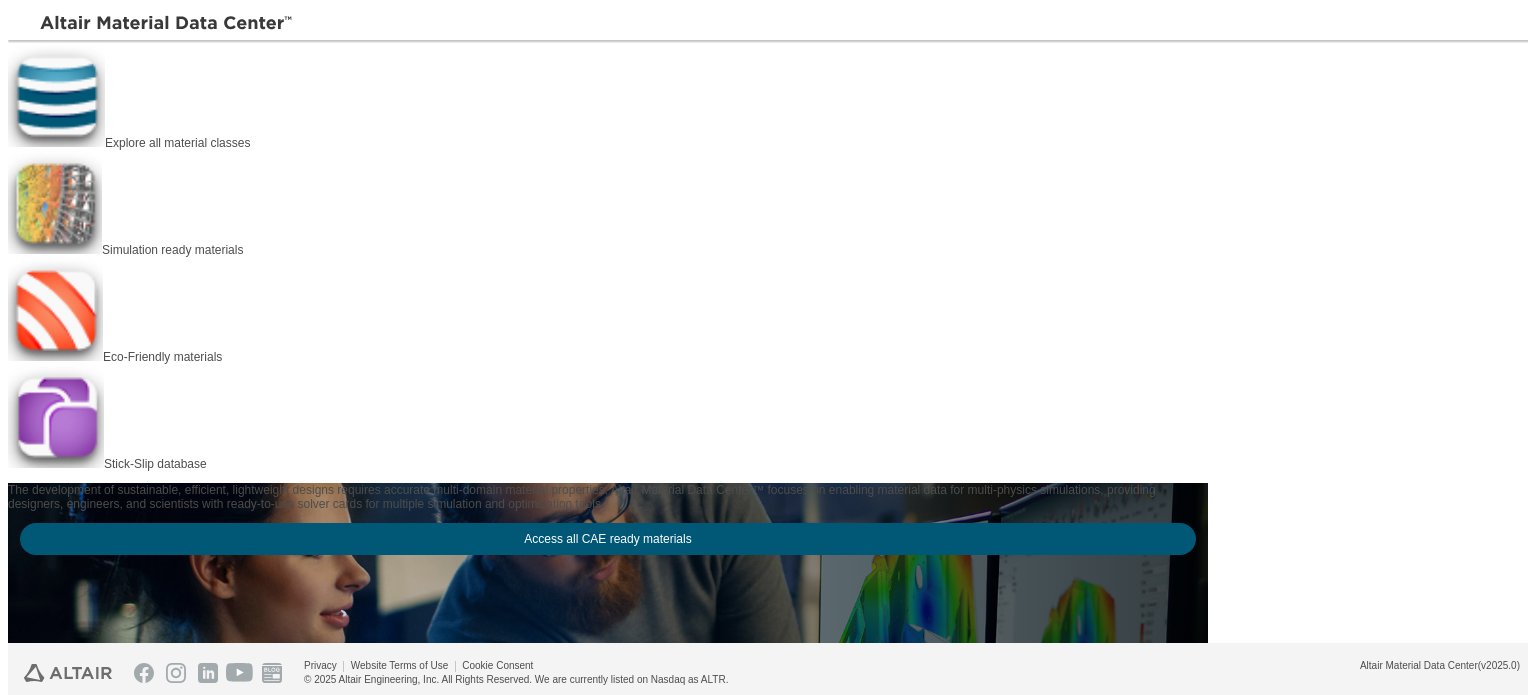 click on "Access all CAE ready materials" at bounding box center [608, 539] 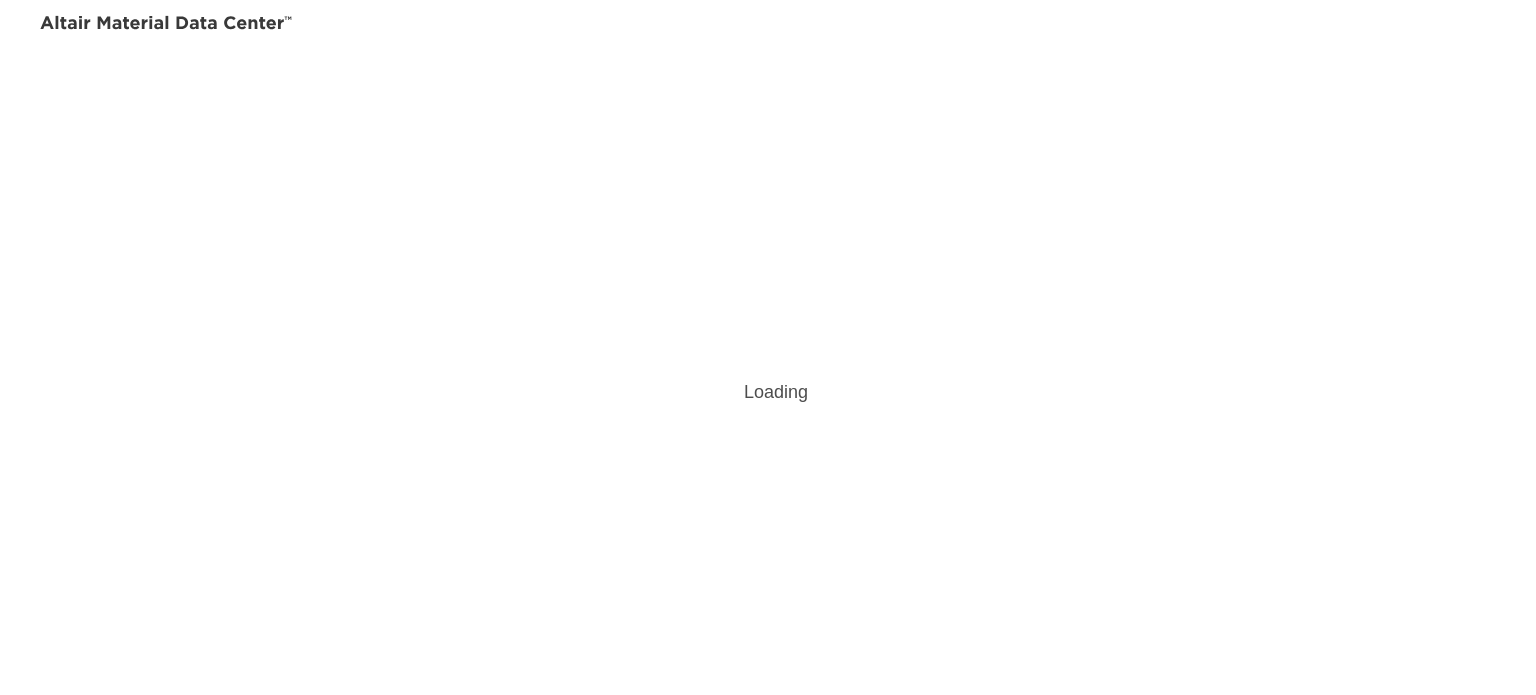 scroll, scrollTop: 0, scrollLeft: 0, axis: both 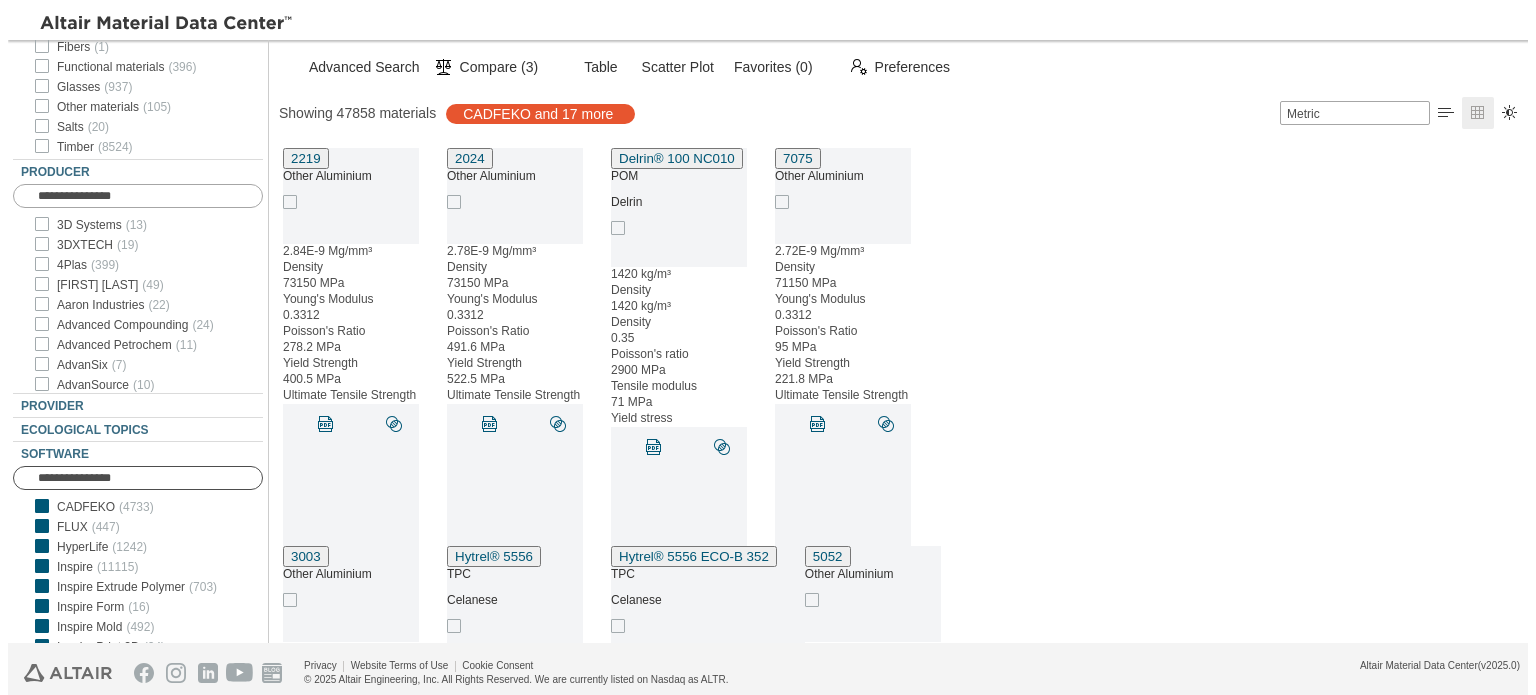 click at bounding box center (150, 478) 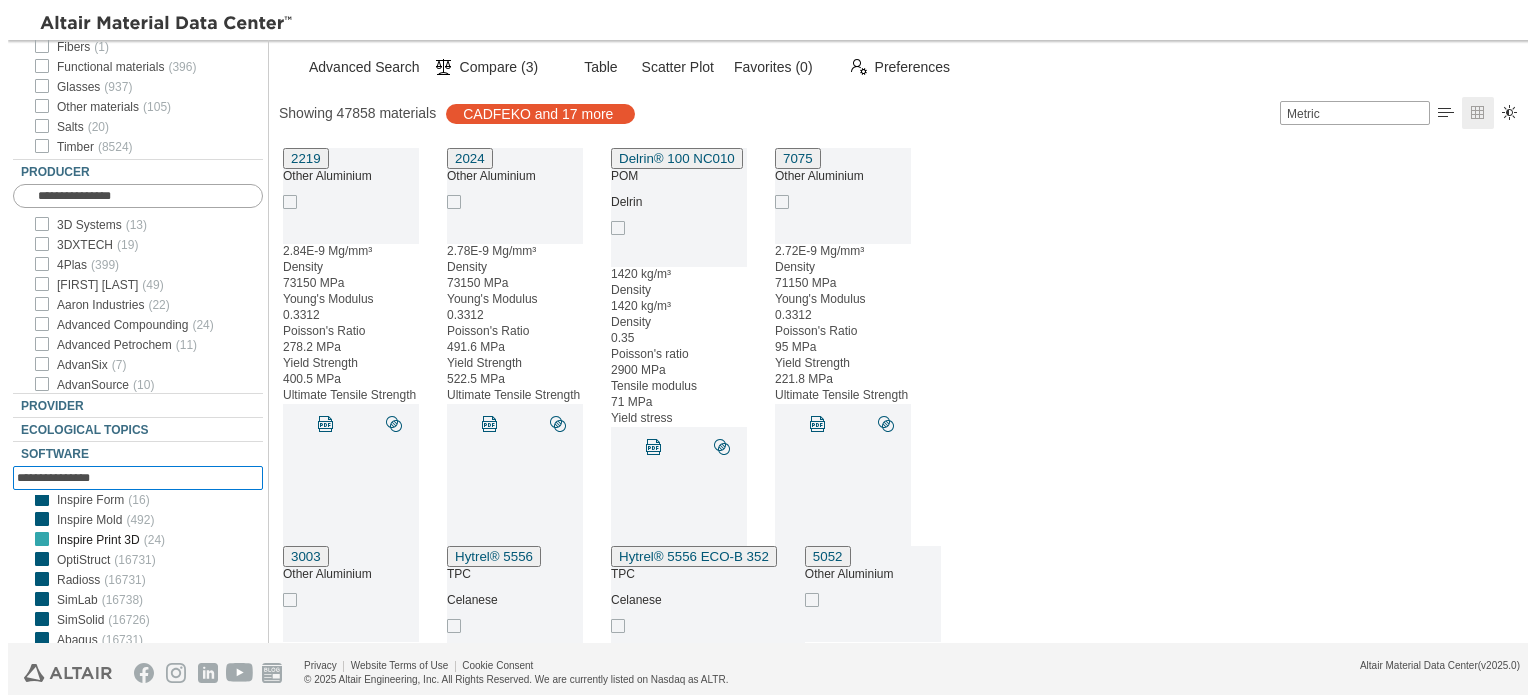 scroll, scrollTop: 180, scrollLeft: 0, axis: vertical 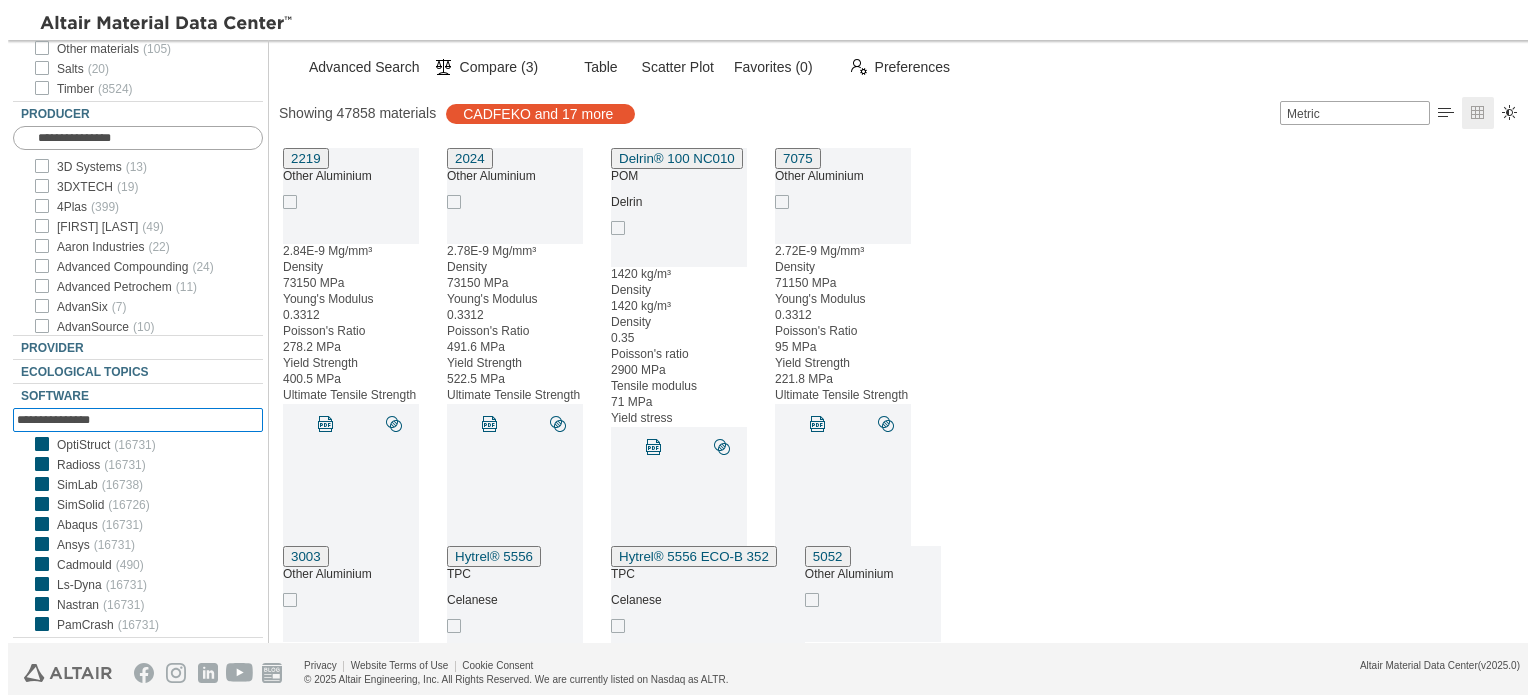 click at bounding box center [1526, 24] 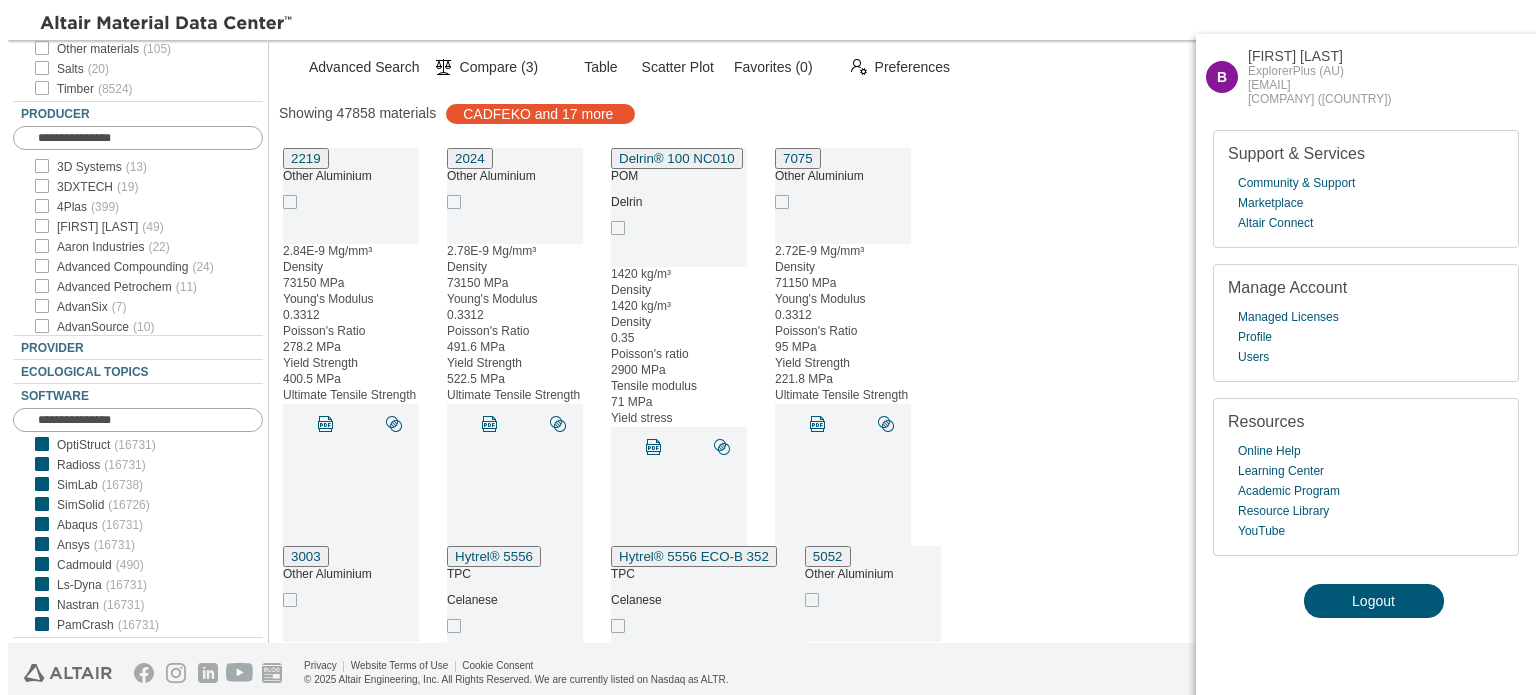 click on "Showing 47858 materials CADFEKO and 17 more Metric   " at bounding box center (906, 113) 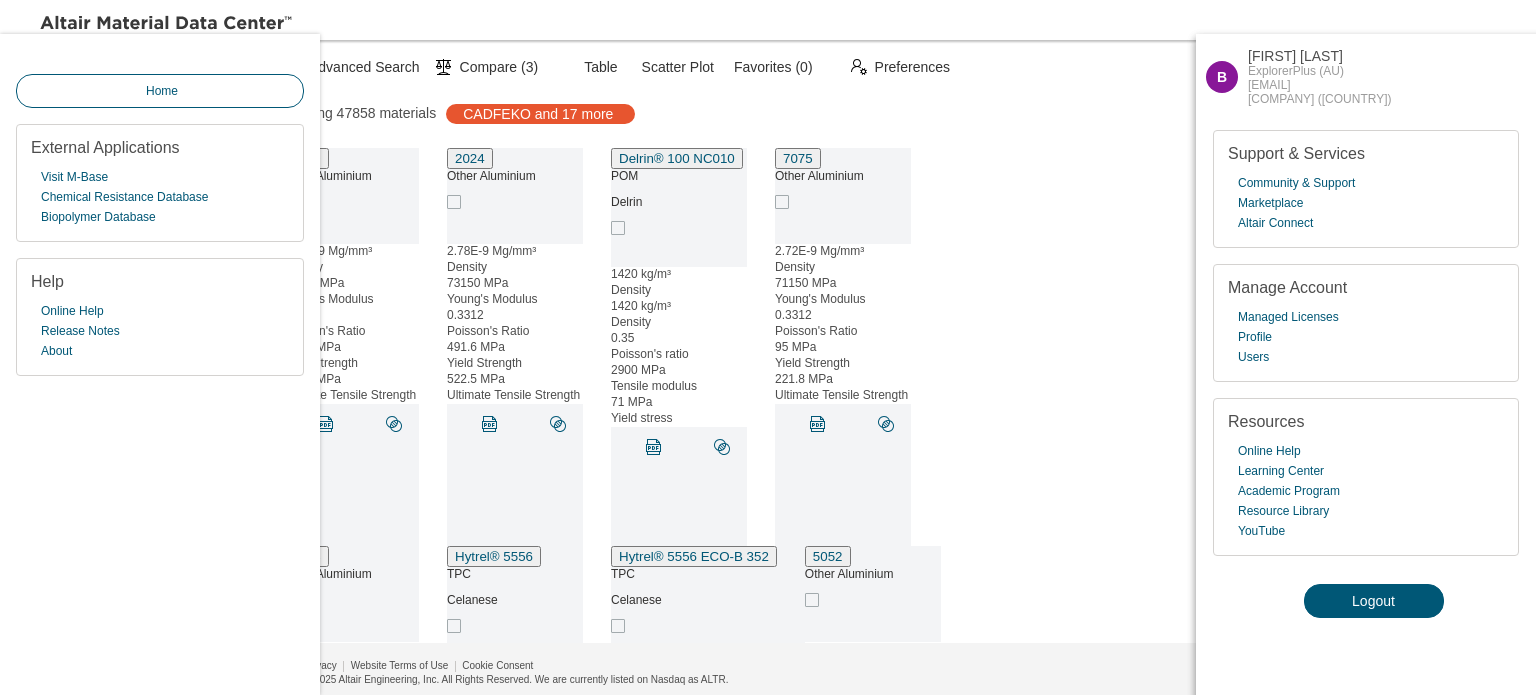 click on "Home" at bounding box center [162, 91] 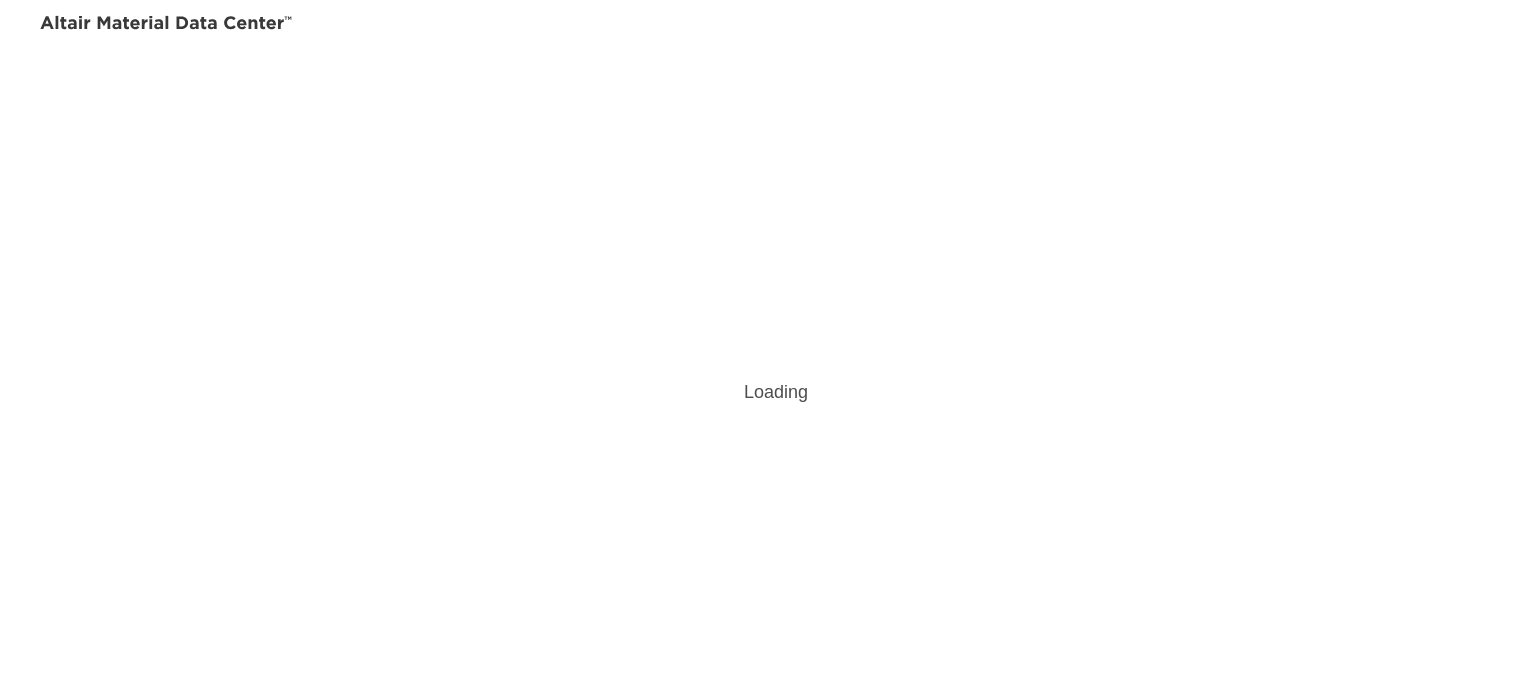 scroll, scrollTop: 0, scrollLeft: 0, axis: both 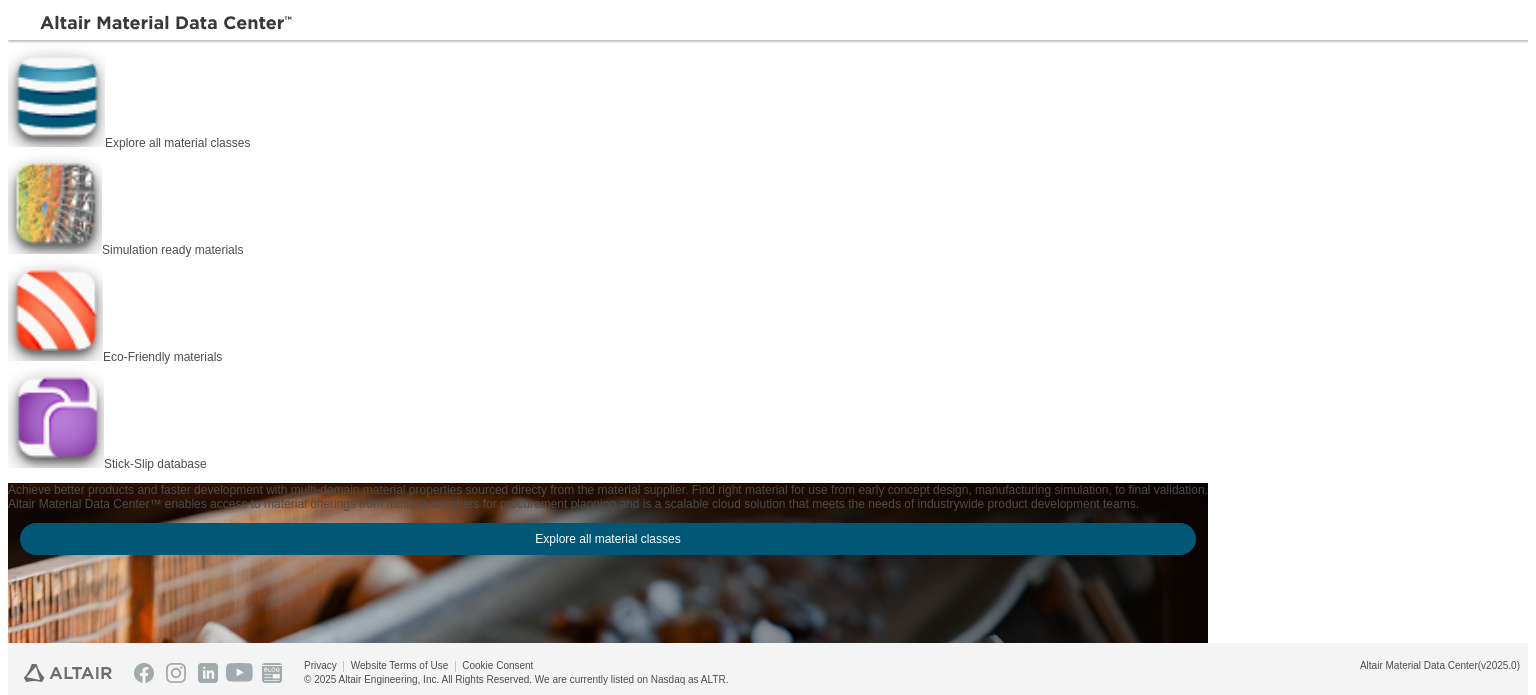click at bounding box center (24, 16) 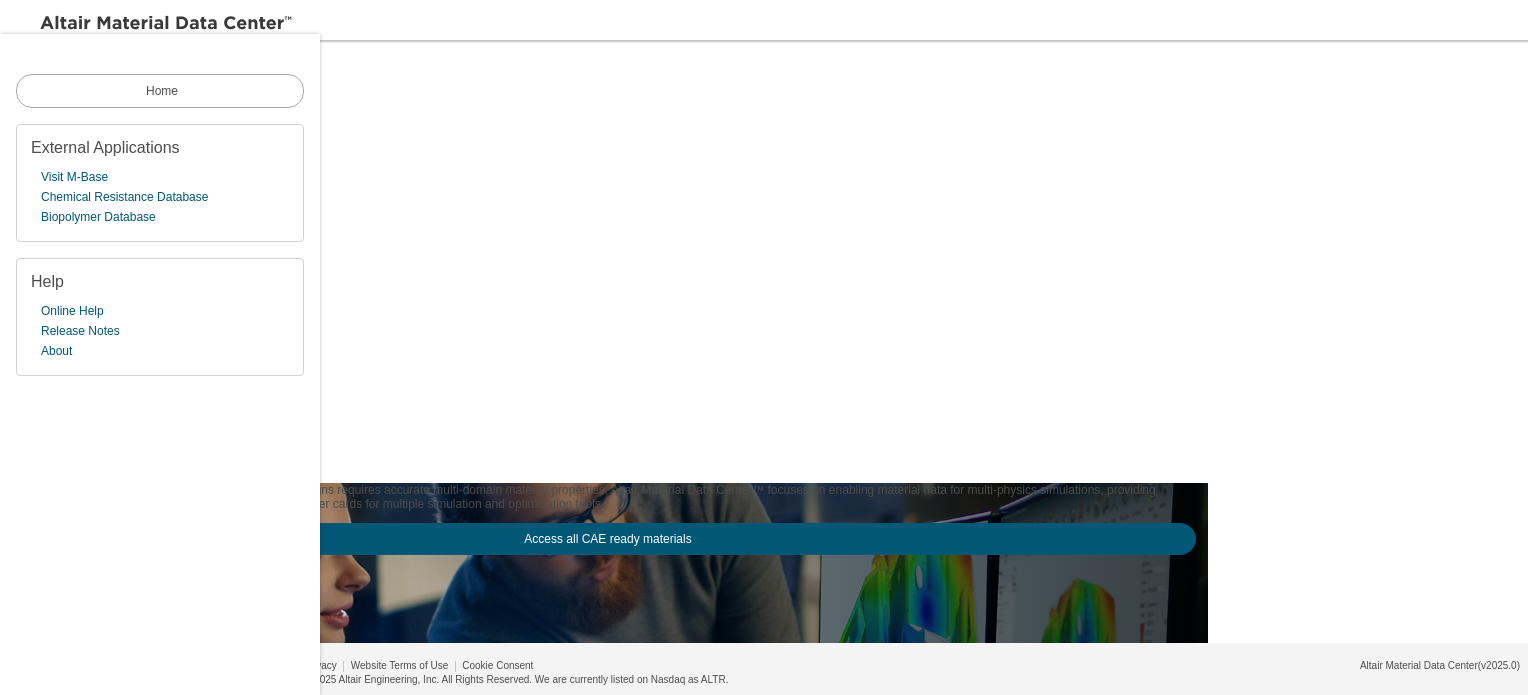 click on "Simulation ready materials" at bounding box center [608, 203] 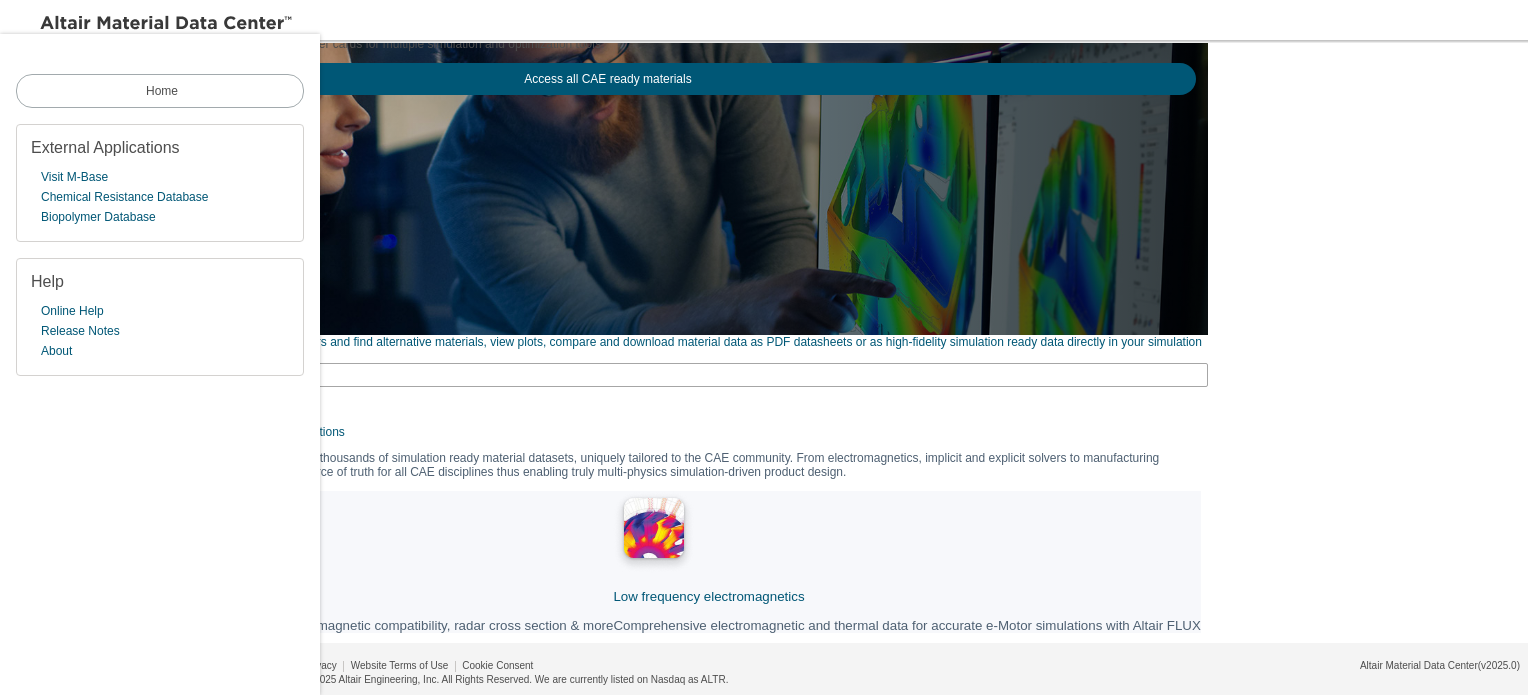 scroll, scrollTop: 0, scrollLeft: 0, axis: both 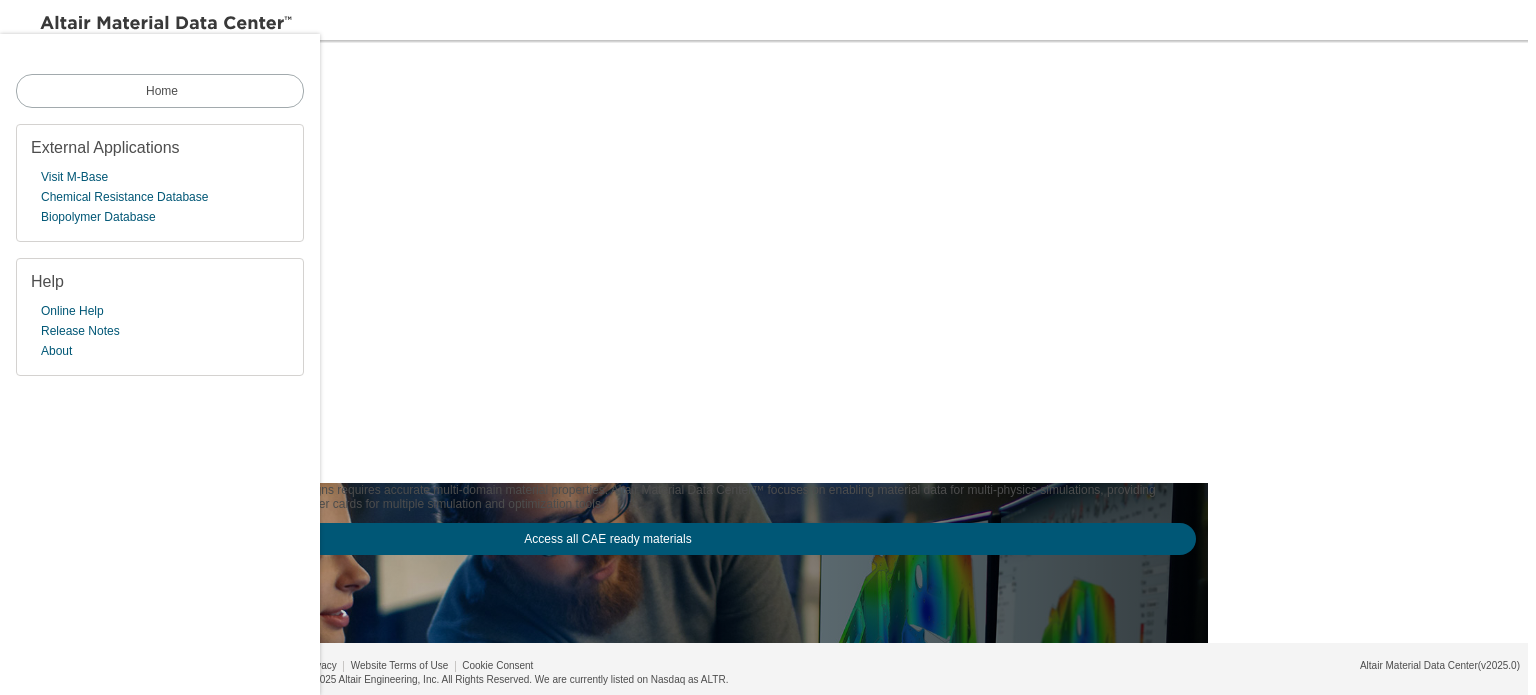 click on "Simulation ready materials" at bounding box center [172, 250] 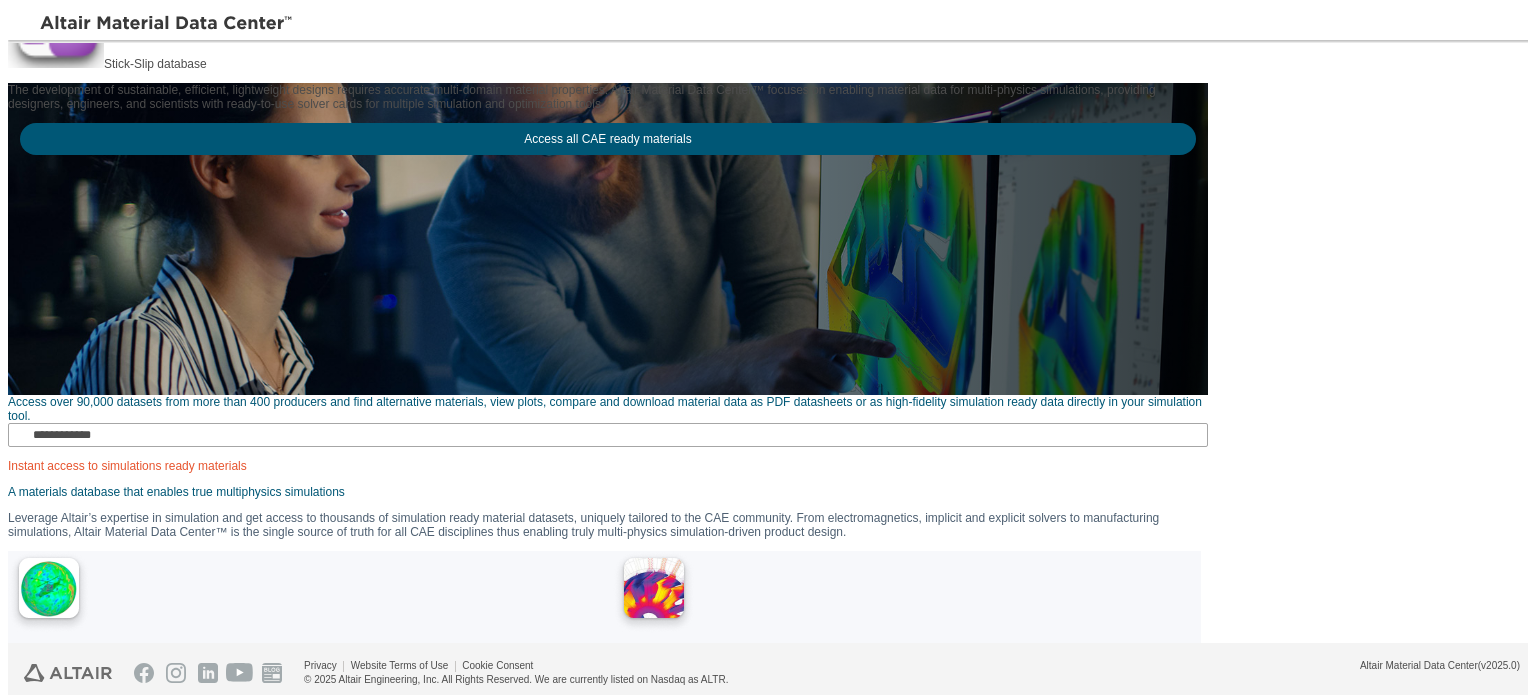 scroll, scrollTop: 0, scrollLeft: 0, axis: both 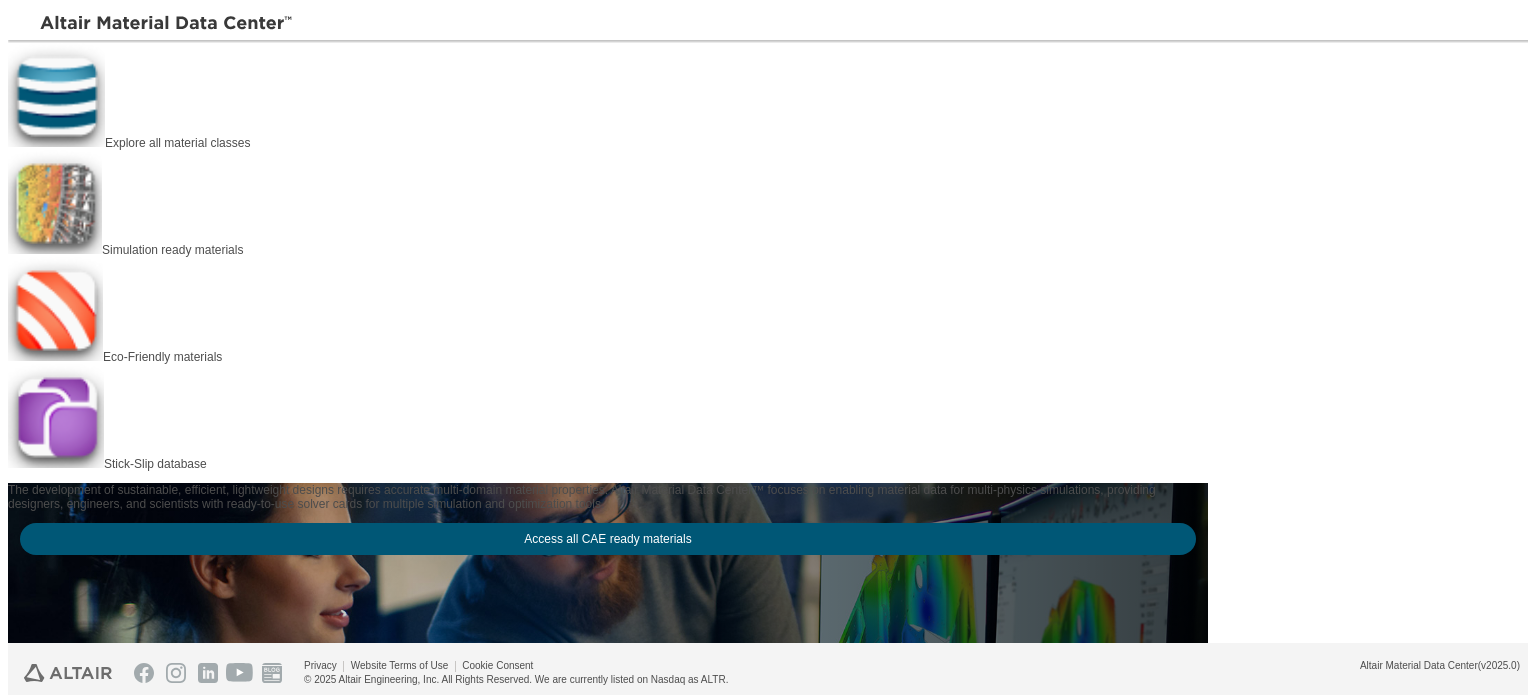 click on "Simulation ready materials" at bounding box center (172, 250) 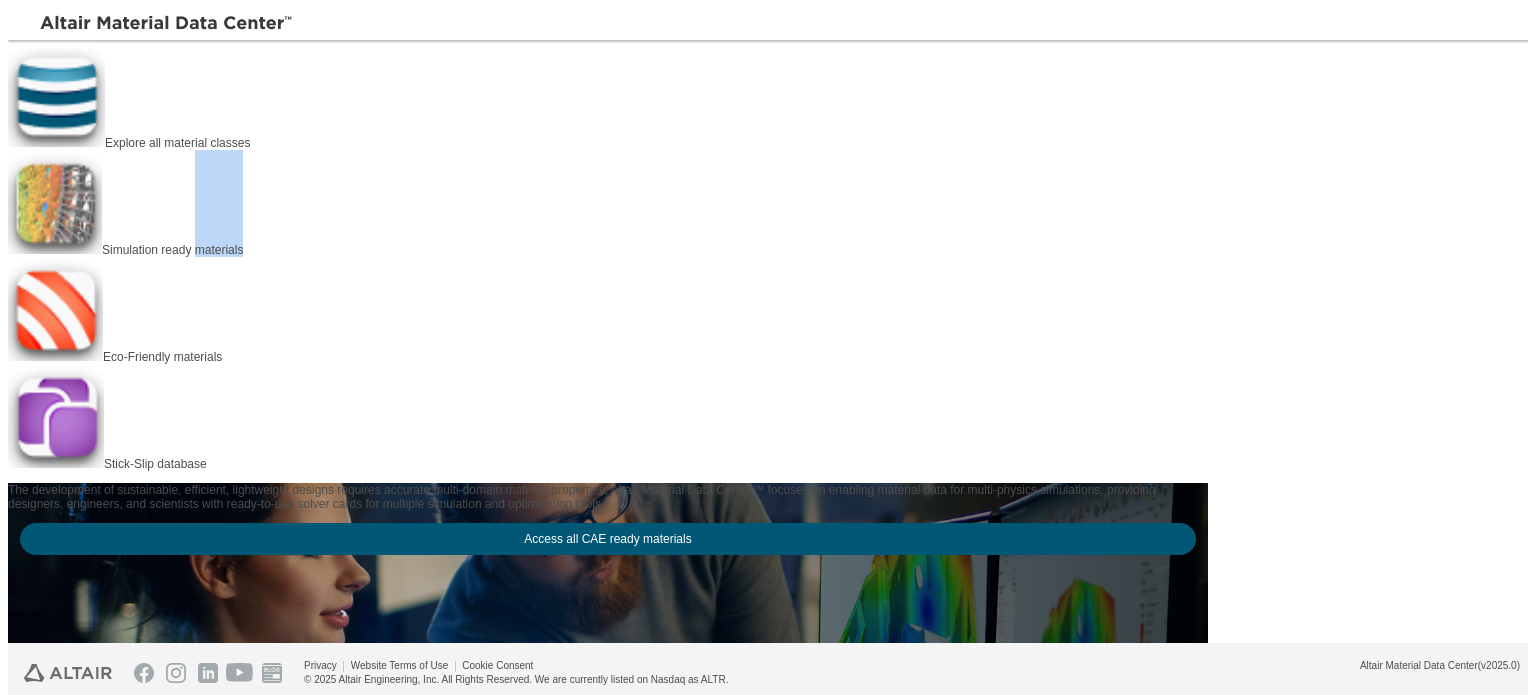 click on "Simulation ready materials" at bounding box center [172, 250] 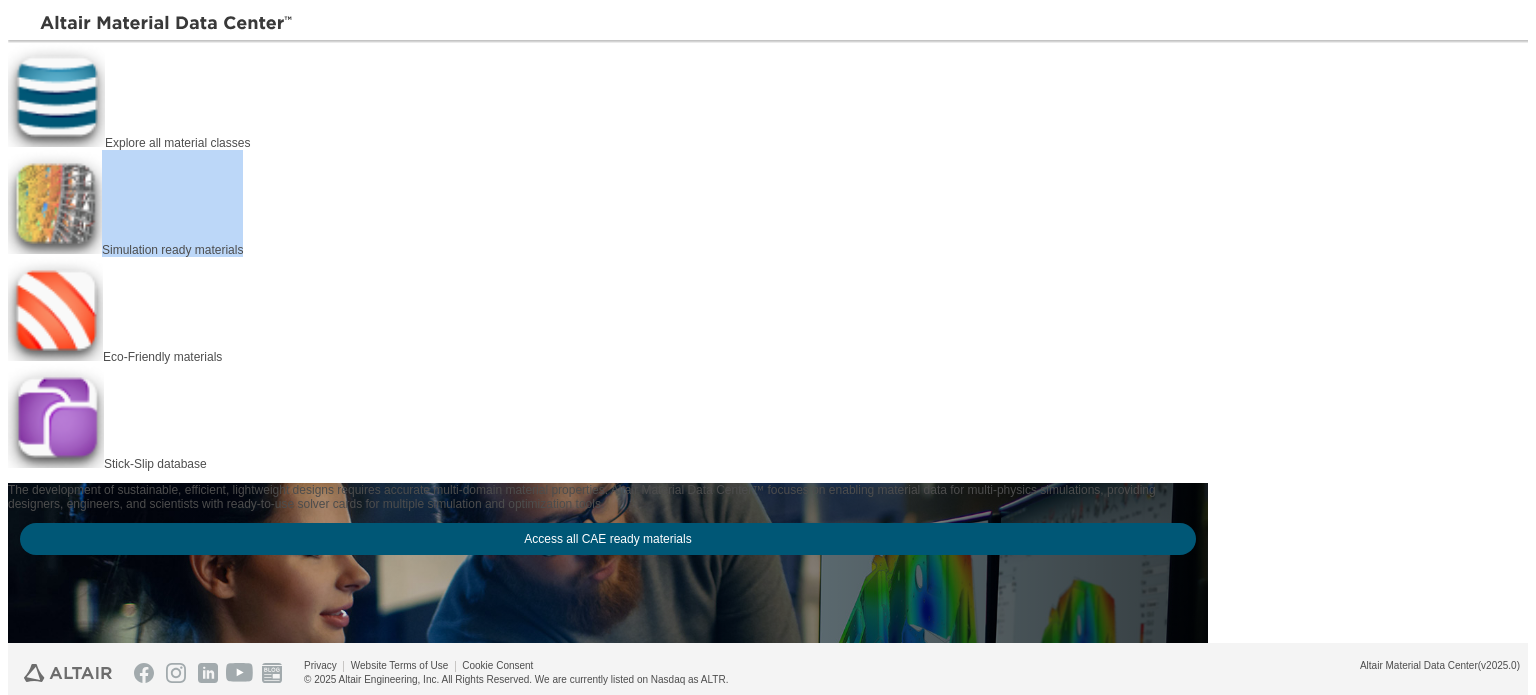 click on "Simulation ready materials" at bounding box center (172, 250) 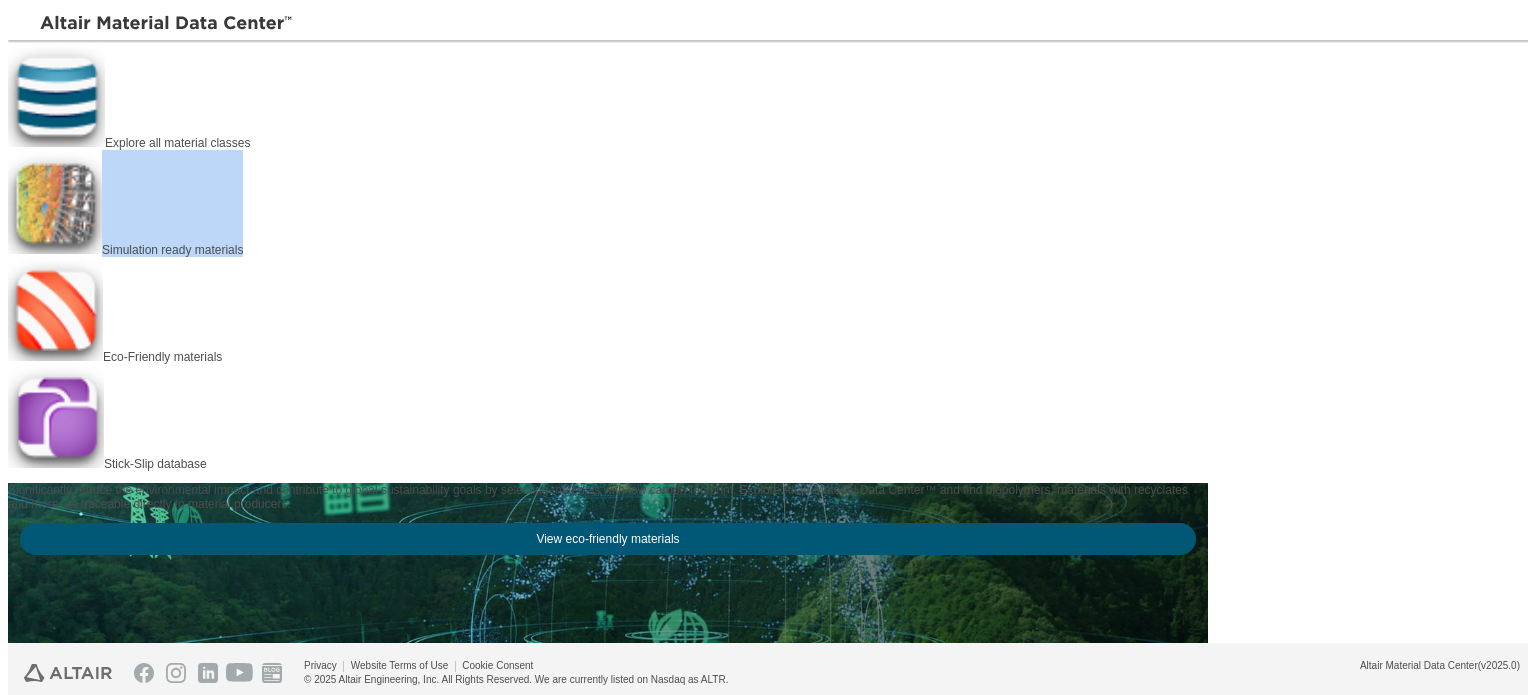 click on "Simulation ready materials" at bounding box center (172, 250) 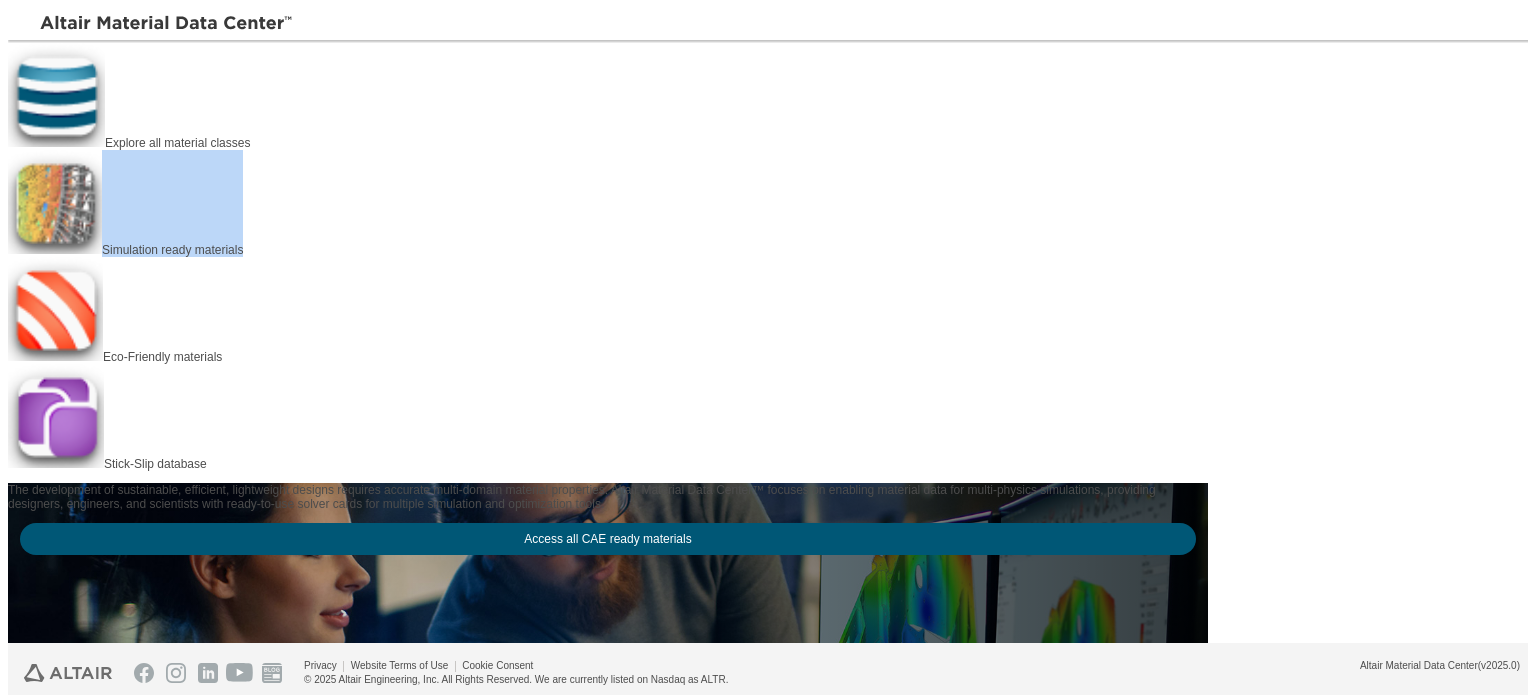 click on "Access all CAE ready materials" at bounding box center (608, 539) 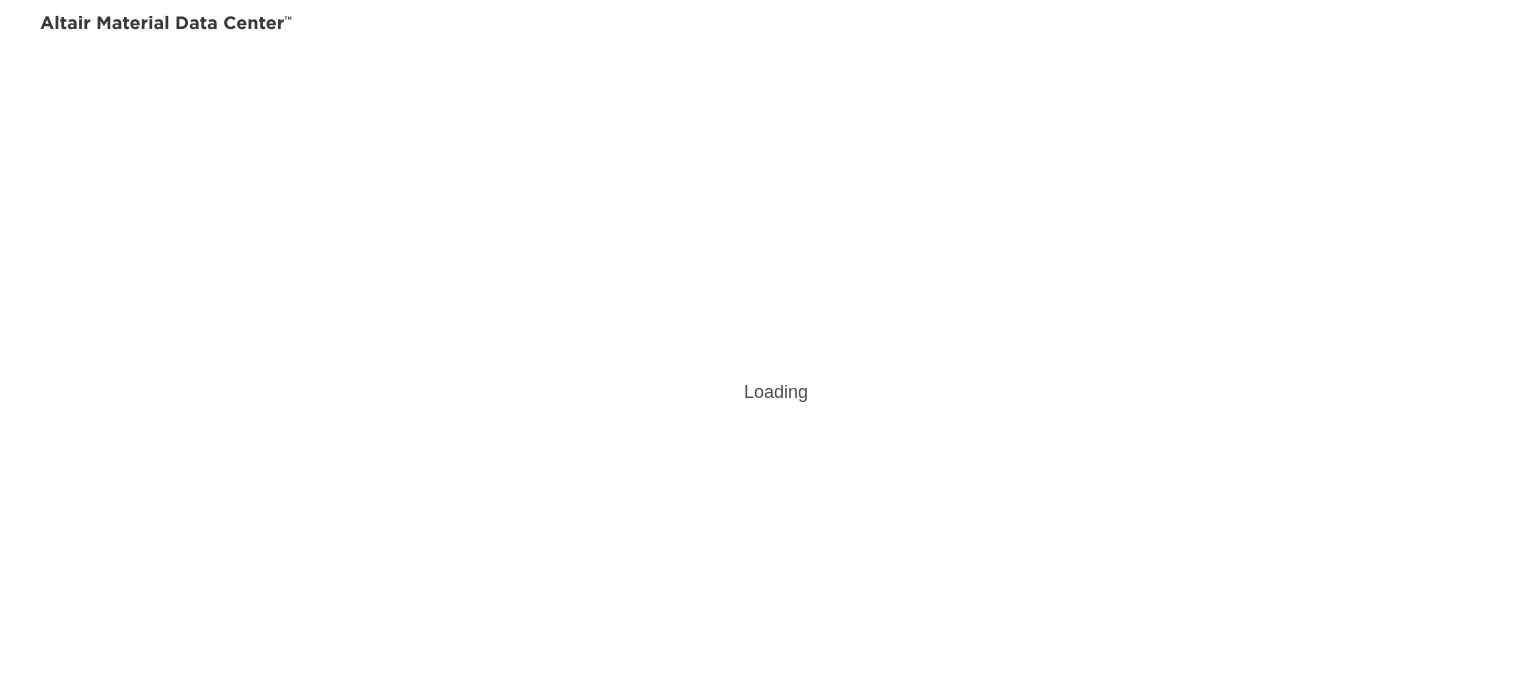 scroll, scrollTop: 0, scrollLeft: 0, axis: both 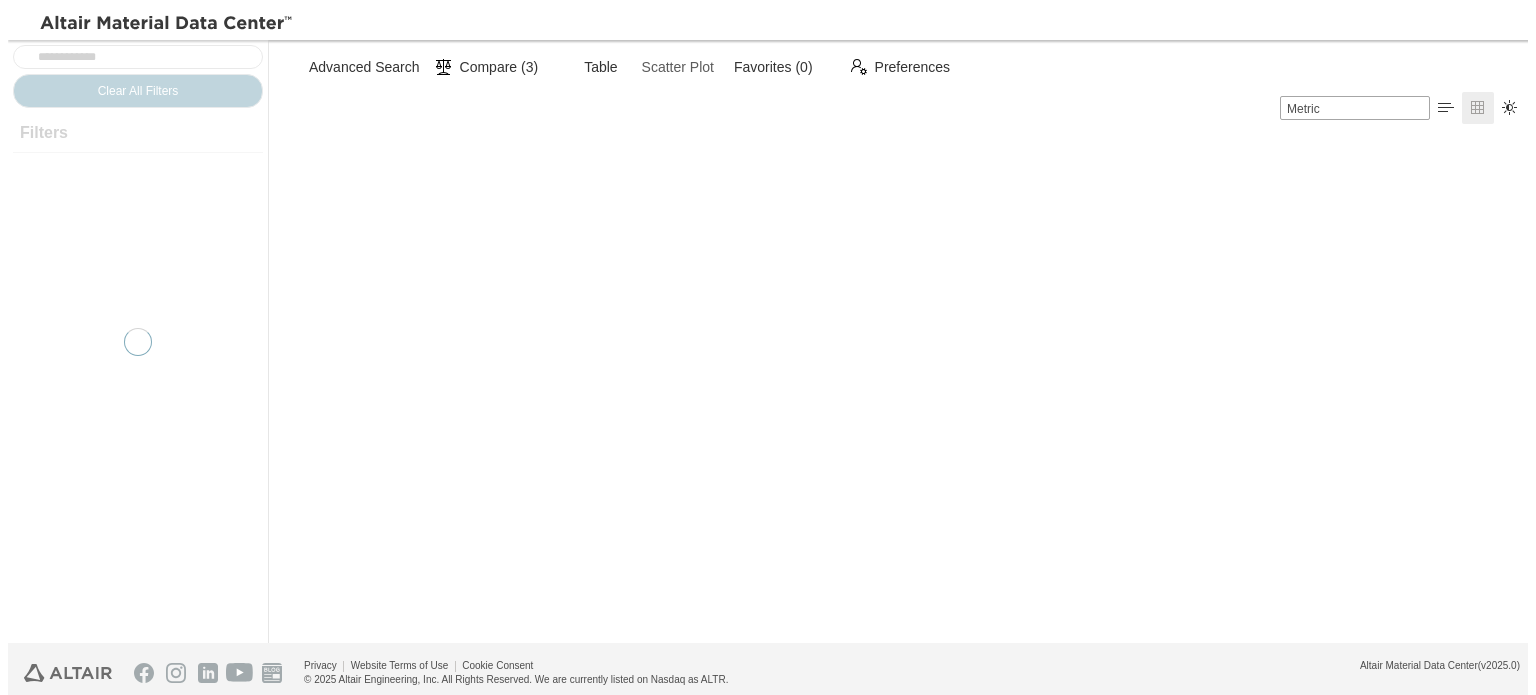 click on "Scatter Plot" at bounding box center [678, 67] 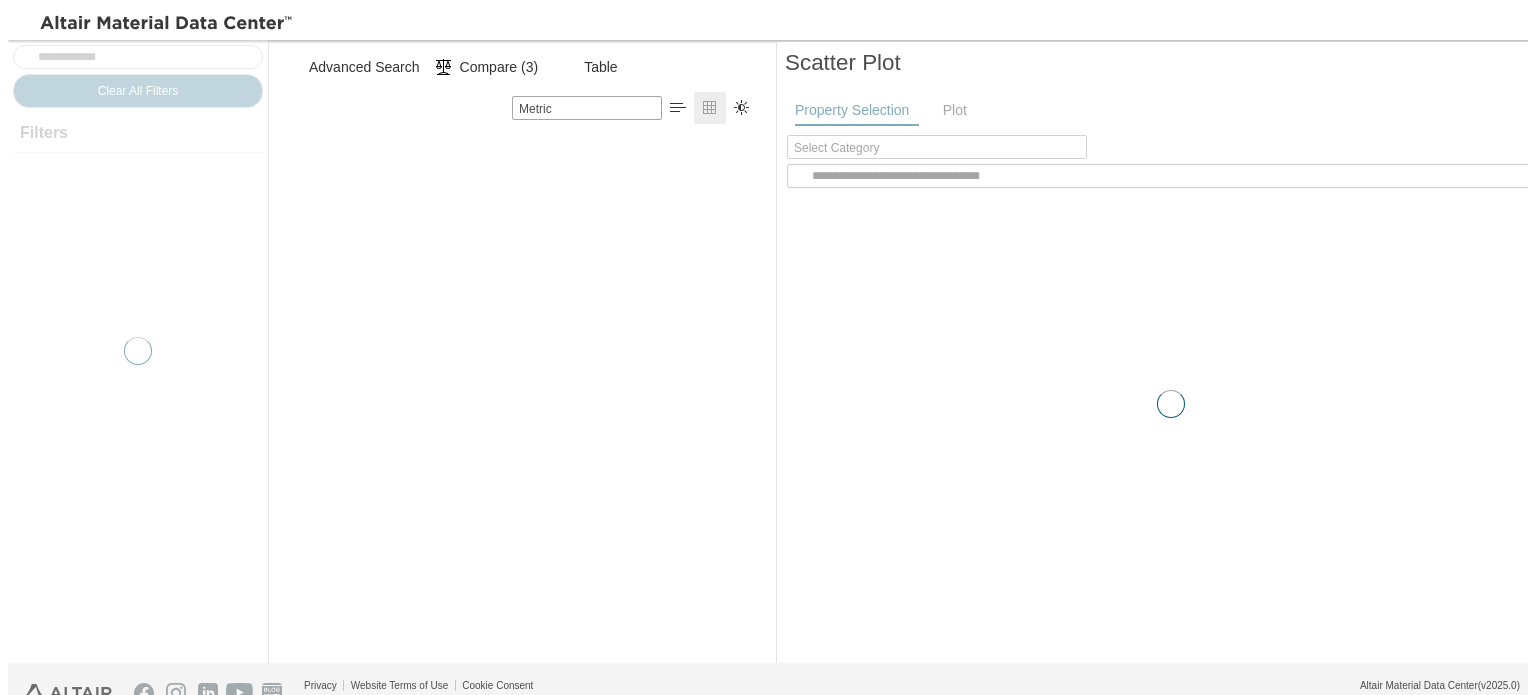 click at bounding box center (1170, 404) 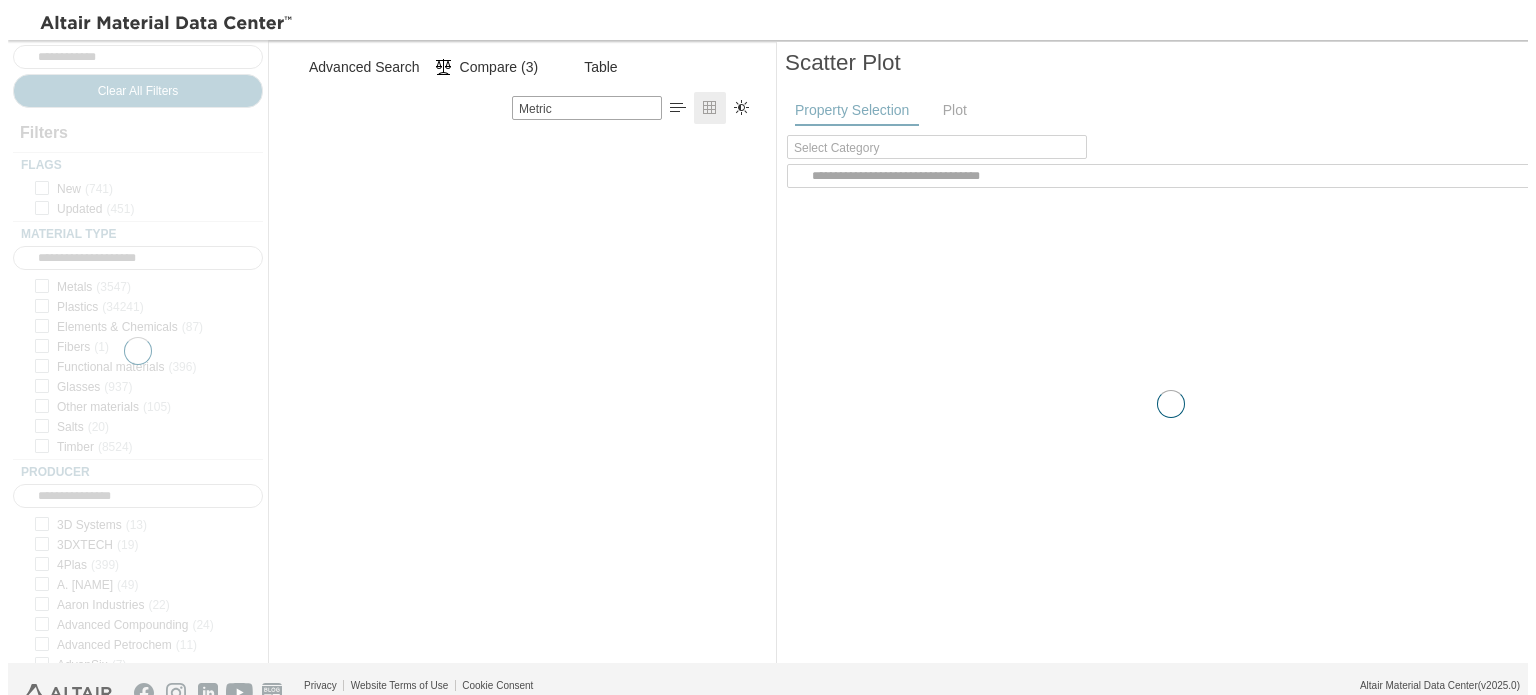 click at bounding box center [1170, 404] 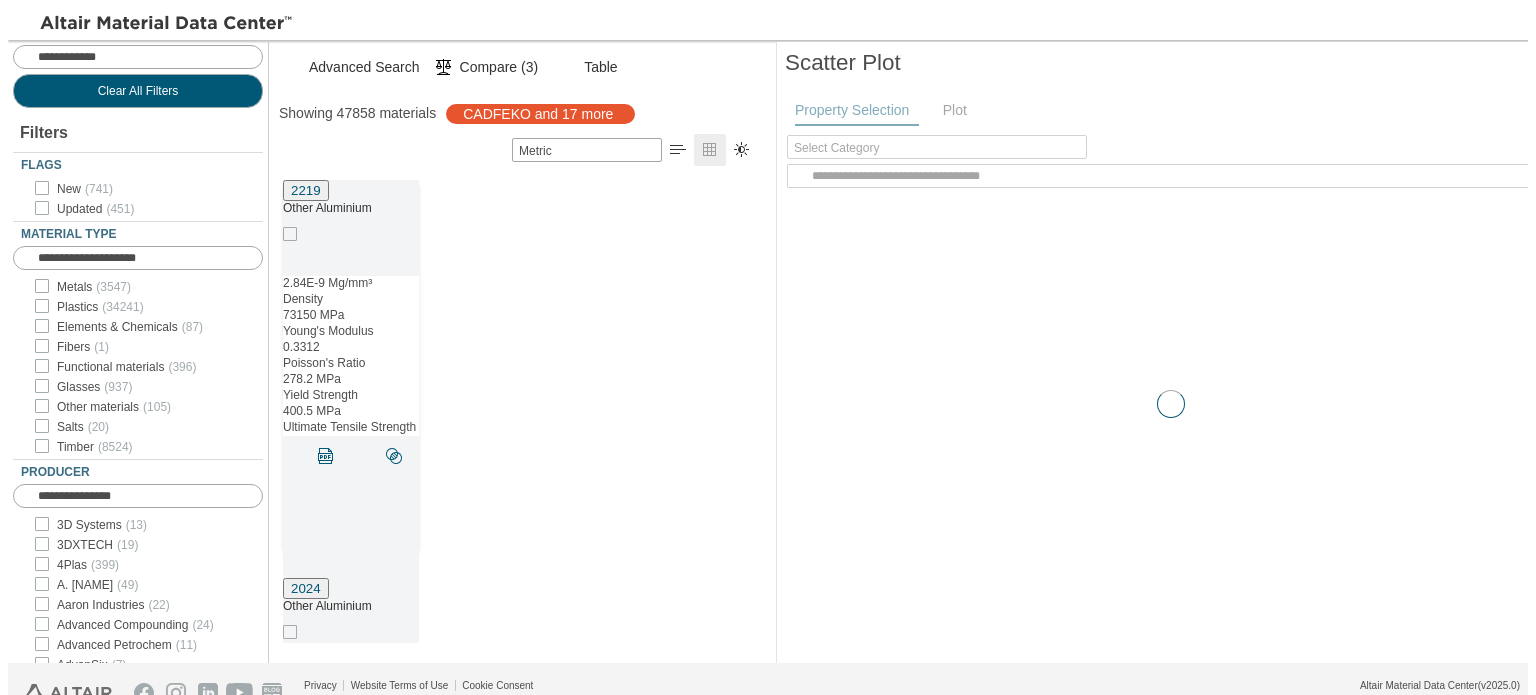 scroll, scrollTop: 16, scrollLeft: 16, axis: both 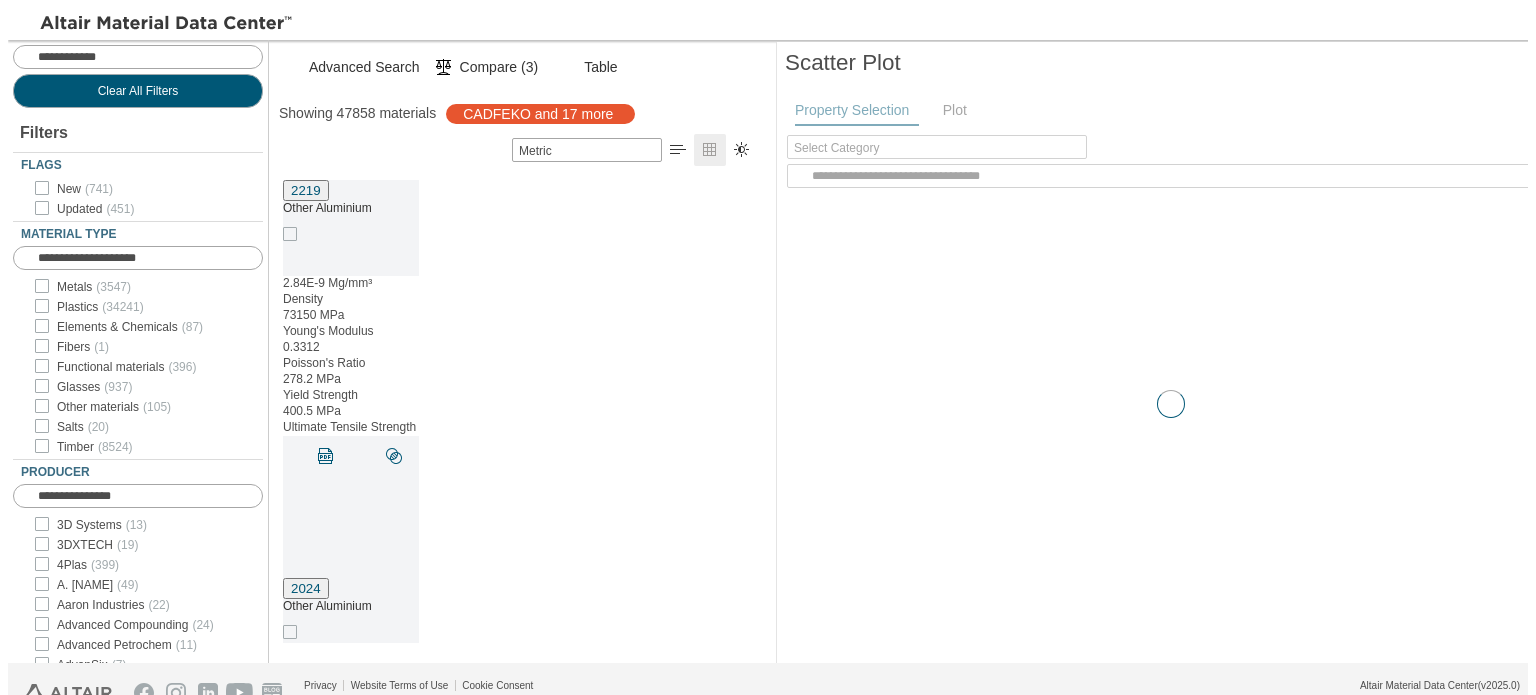 click at bounding box center [1170, 404] 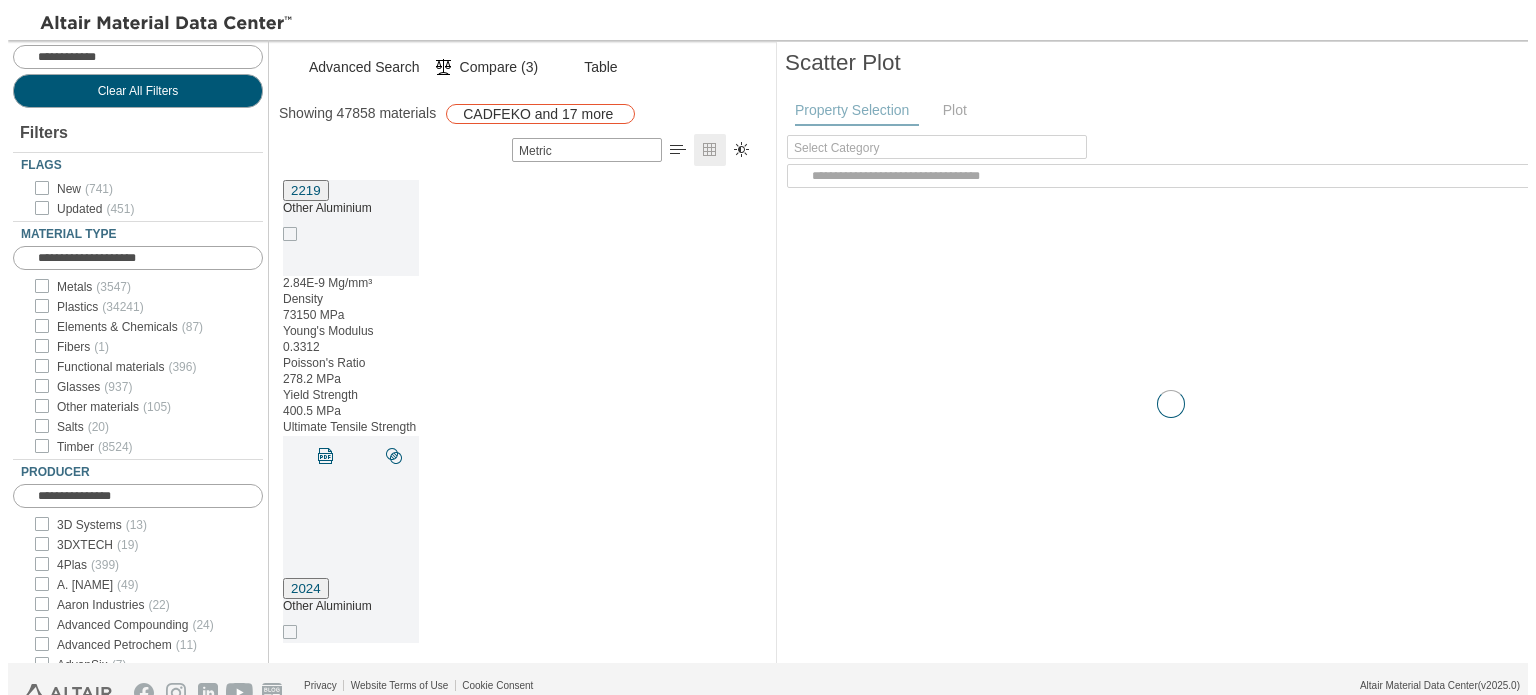 click at bounding box center [618, 114] 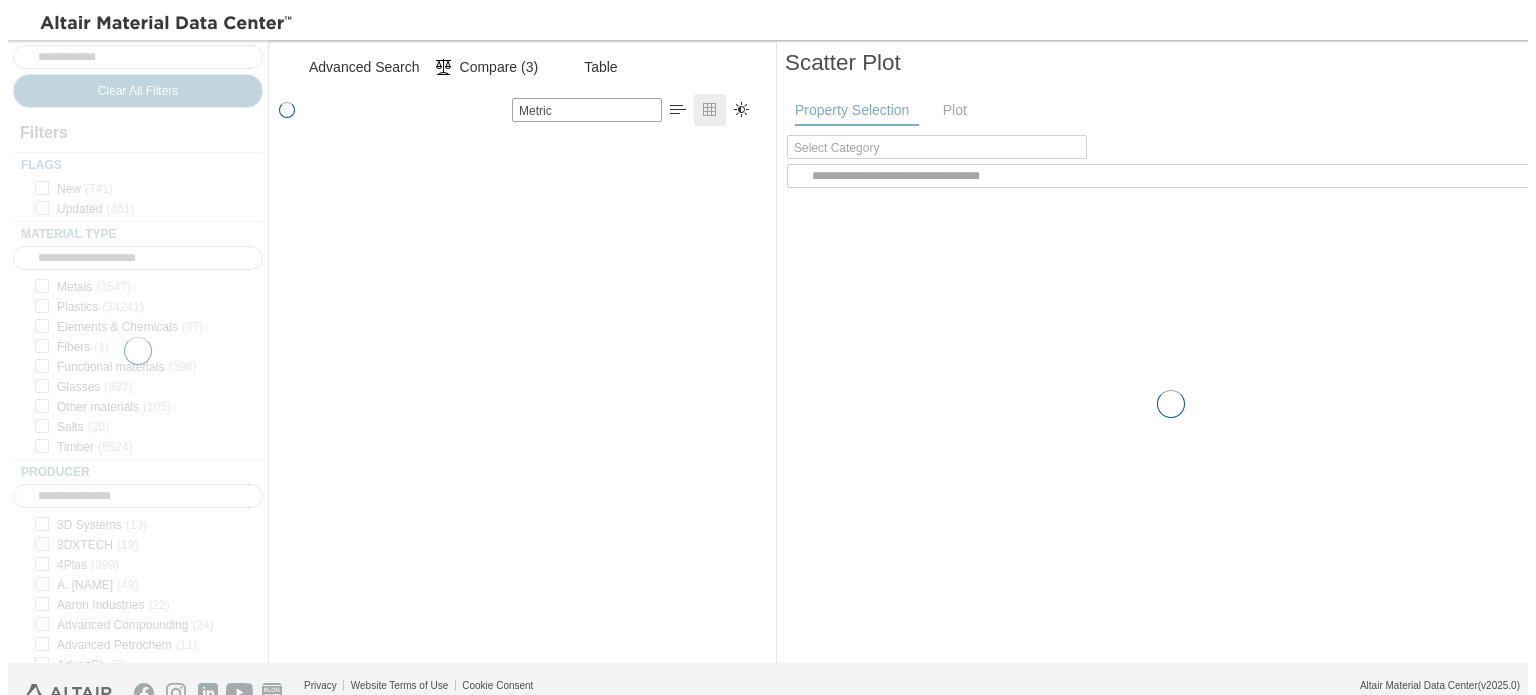 scroll, scrollTop: 16, scrollLeft: 16, axis: both 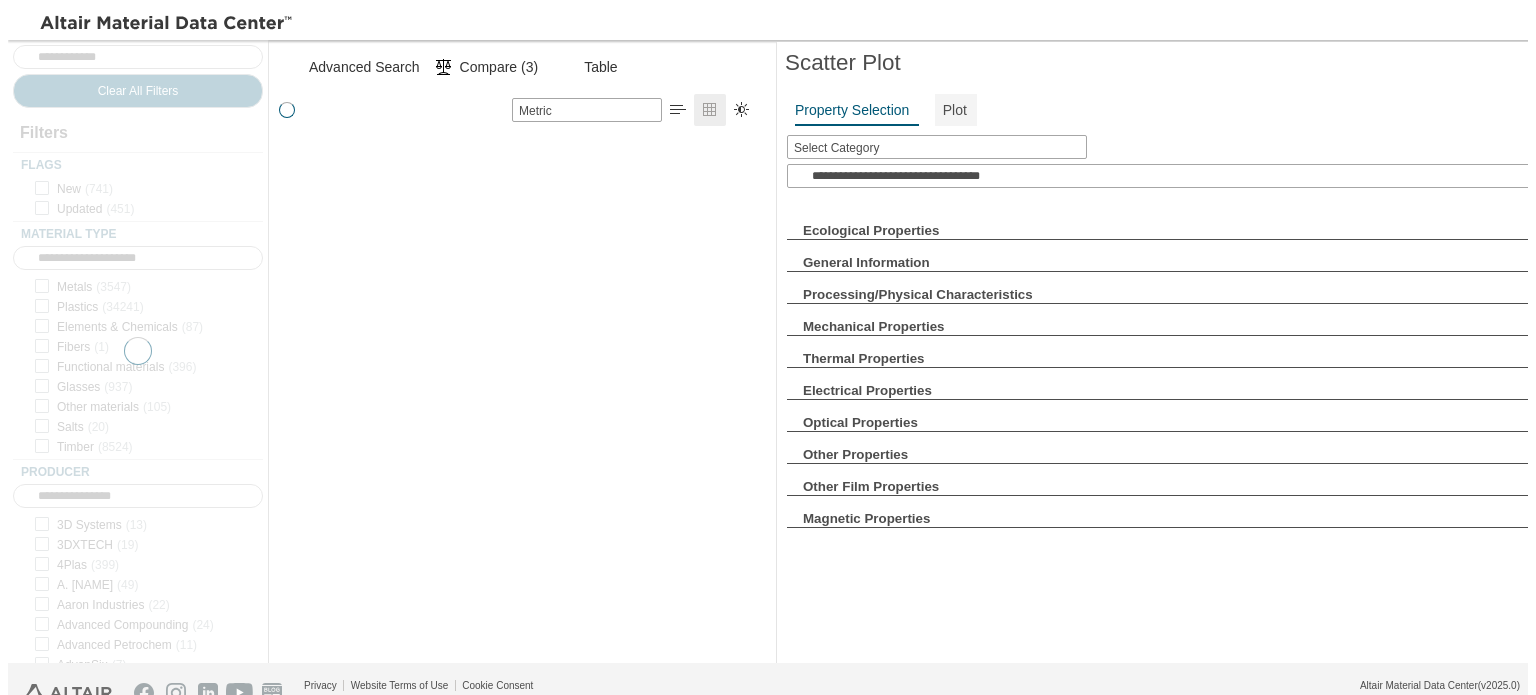 click on "Plot" at bounding box center [955, 110] 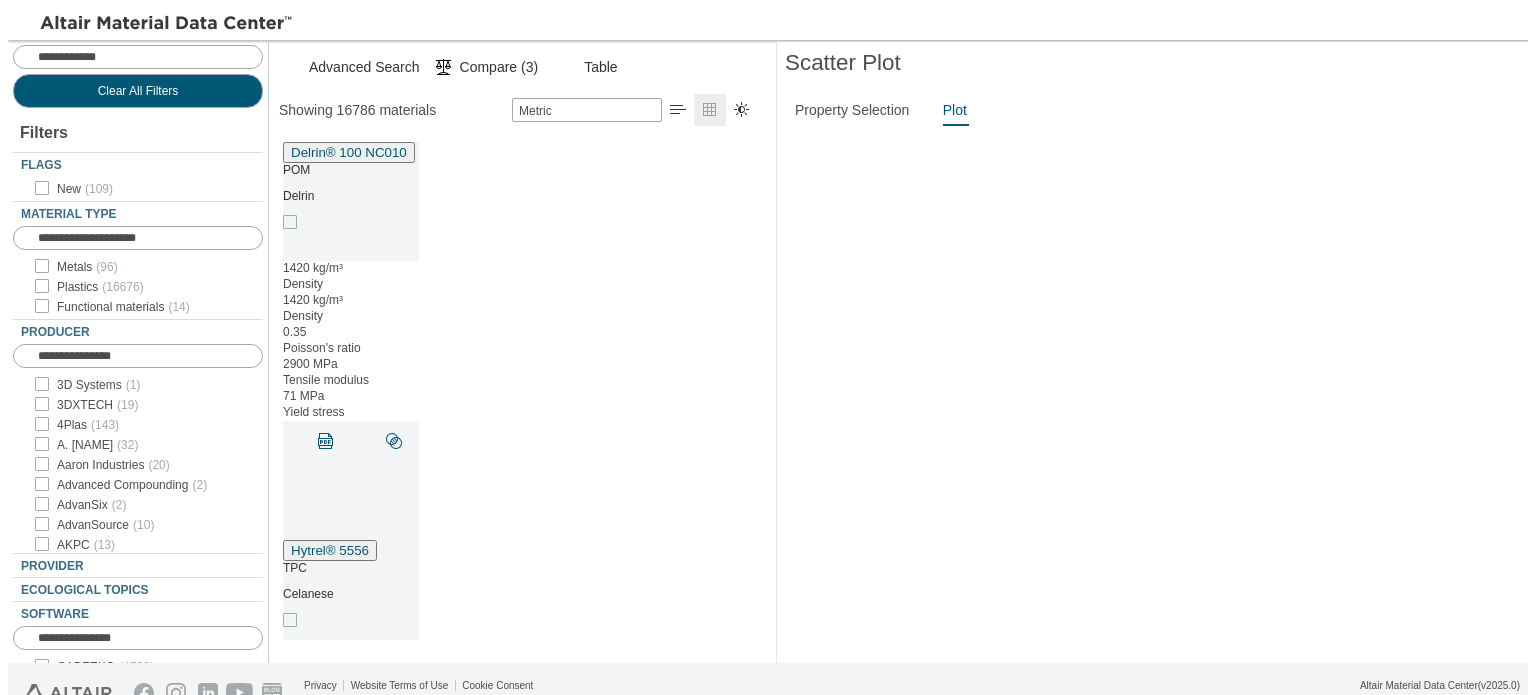 scroll, scrollTop: 496, scrollLeft: 492, axis: both 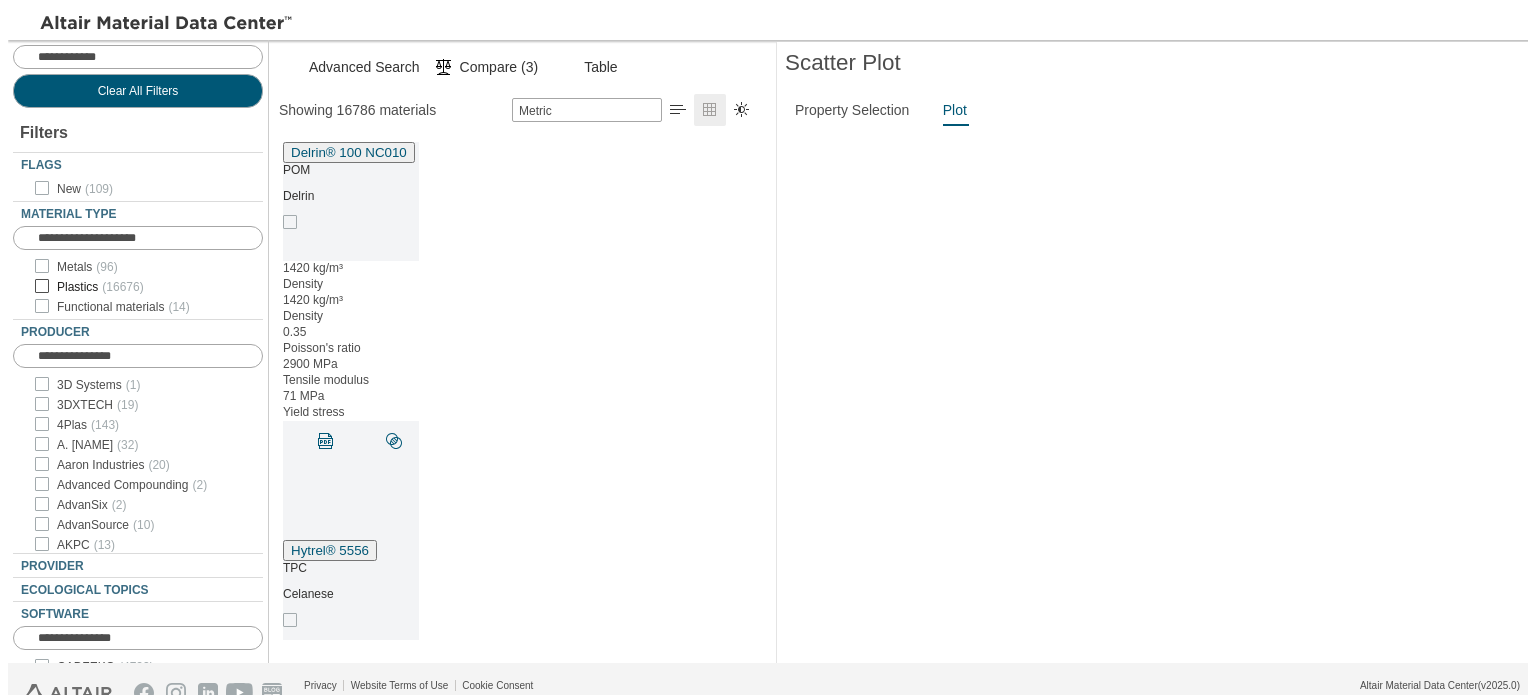 click at bounding box center (42, 286) 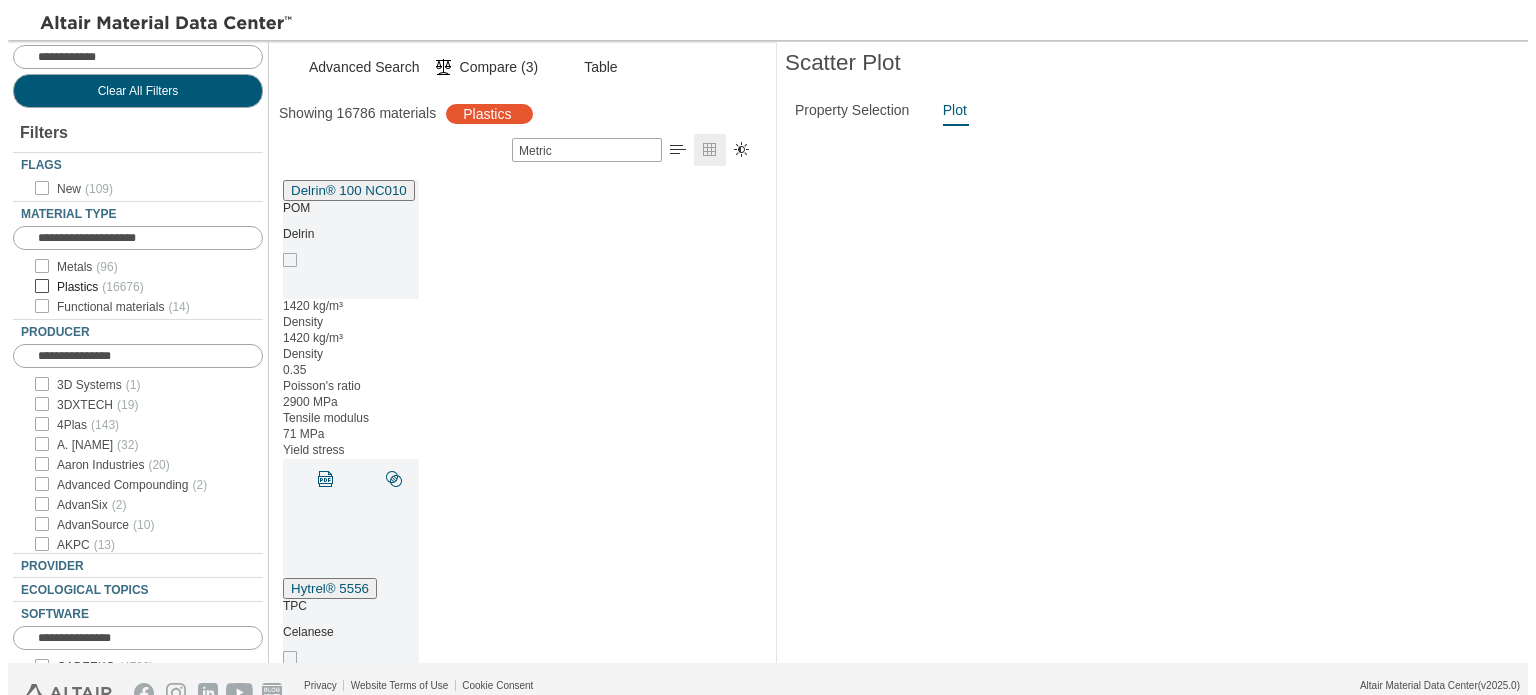 scroll, scrollTop: 494, scrollLeft: 492, axis: both 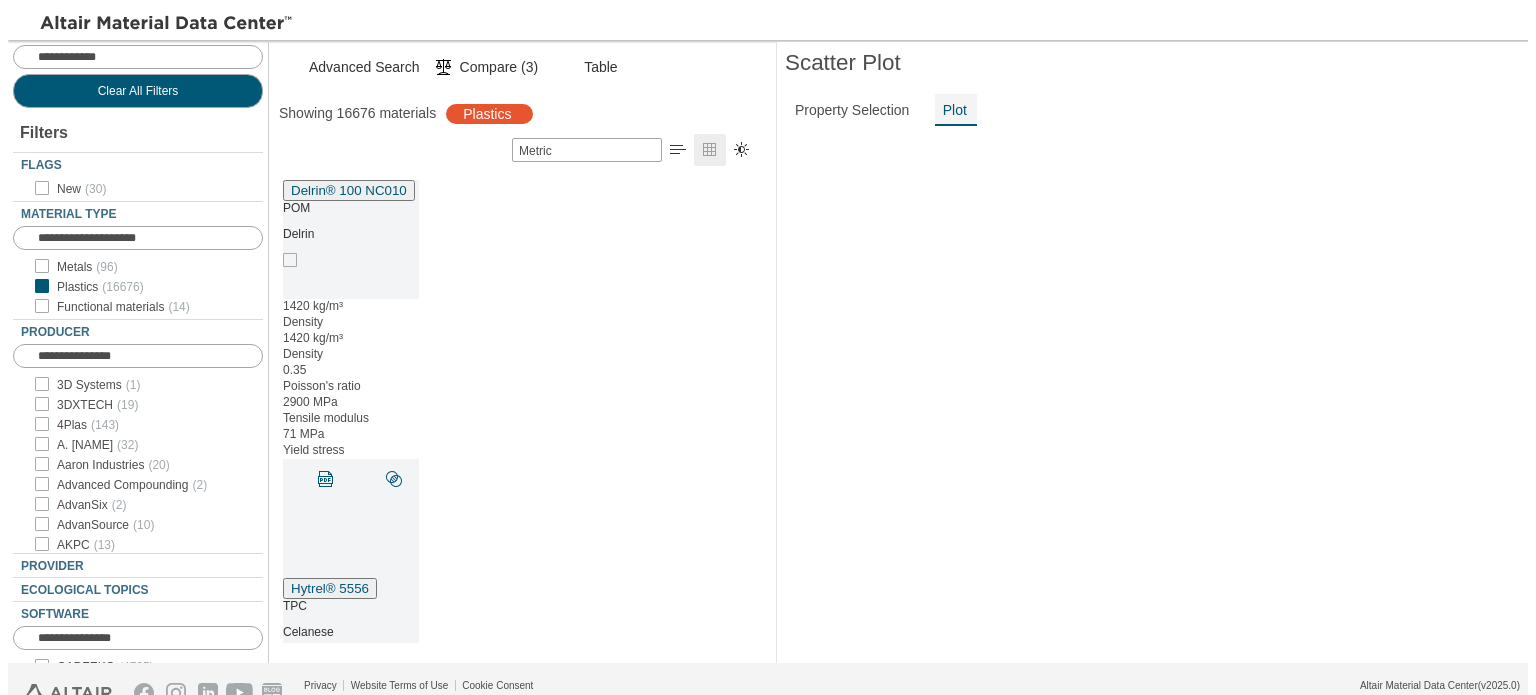 click on "Plot" at bounding box center (955, 110) 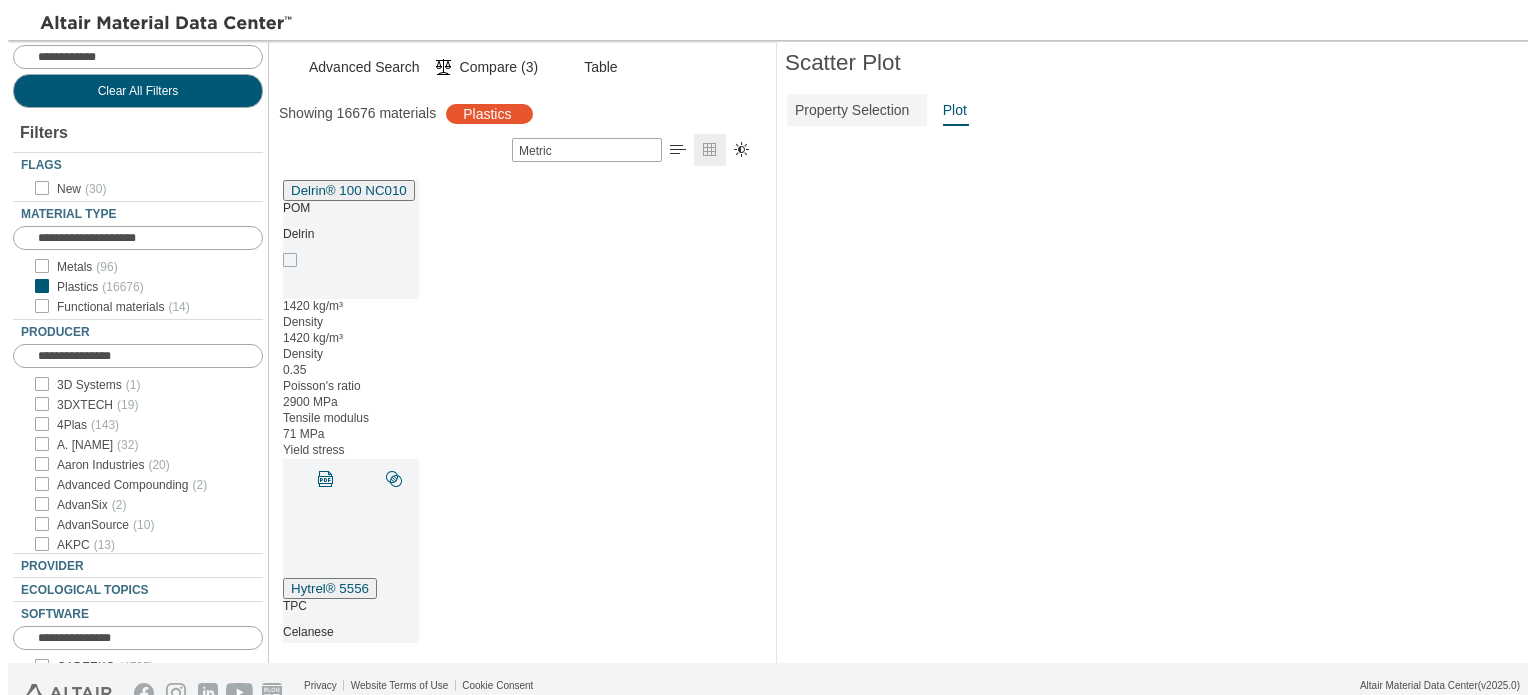 click on "Property Selection" at bounding box center (852, 110) 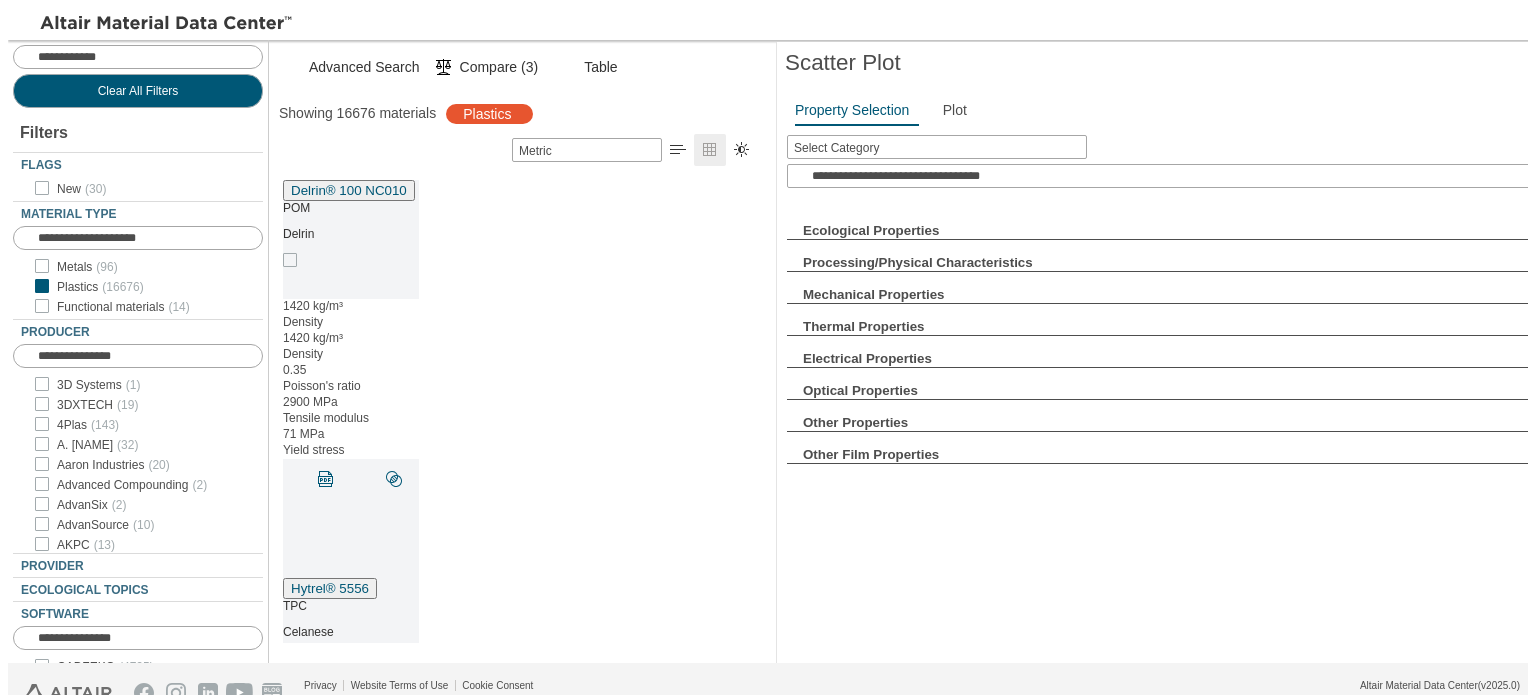 click at bounding box center [795, 223] 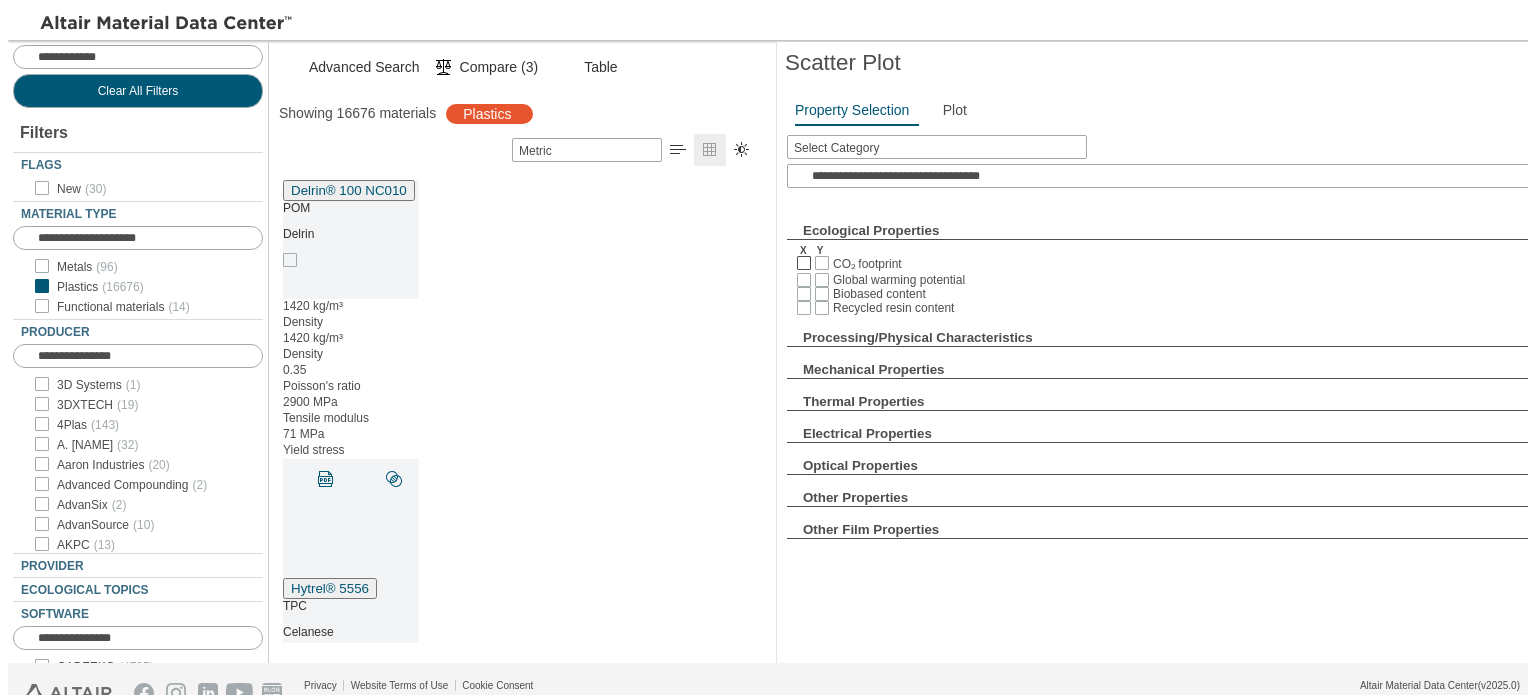 click at bounding box center (804, 263) 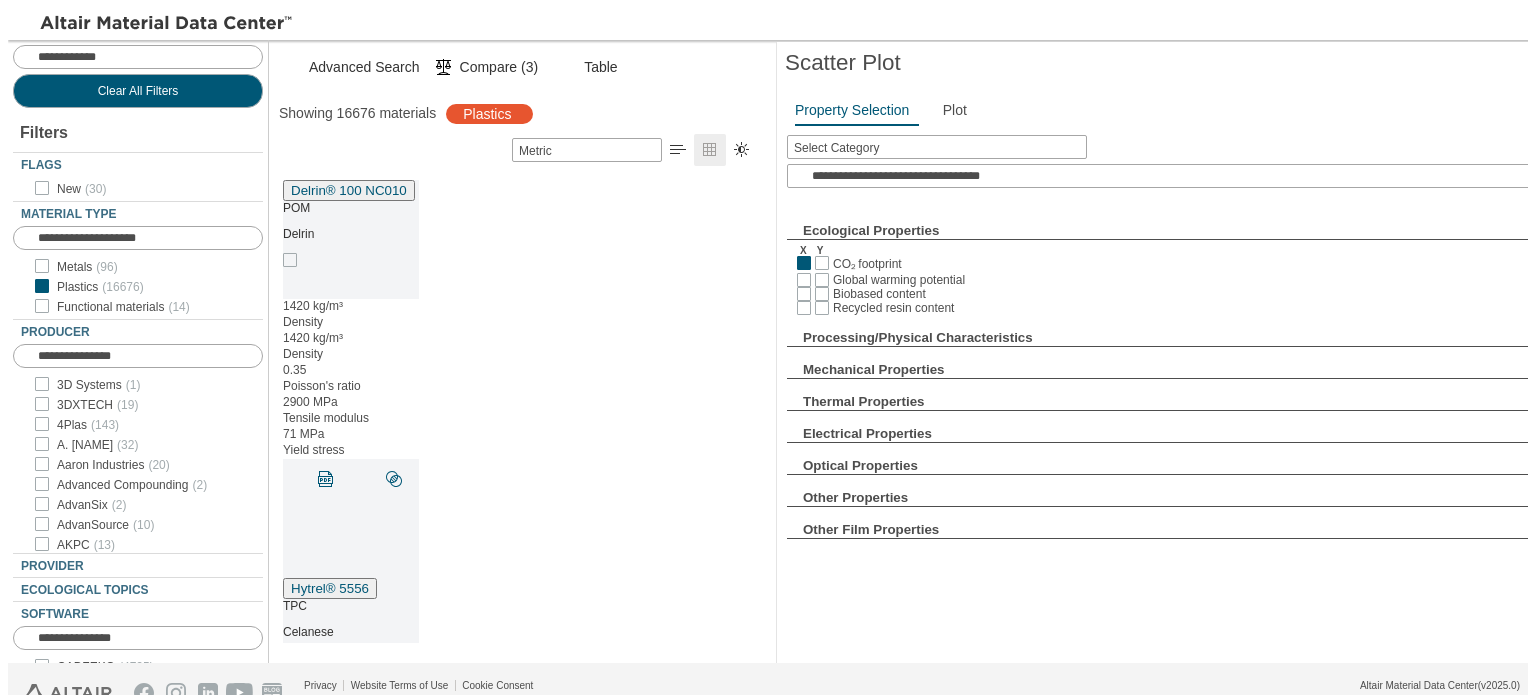 click at bounding box center (0, 0) 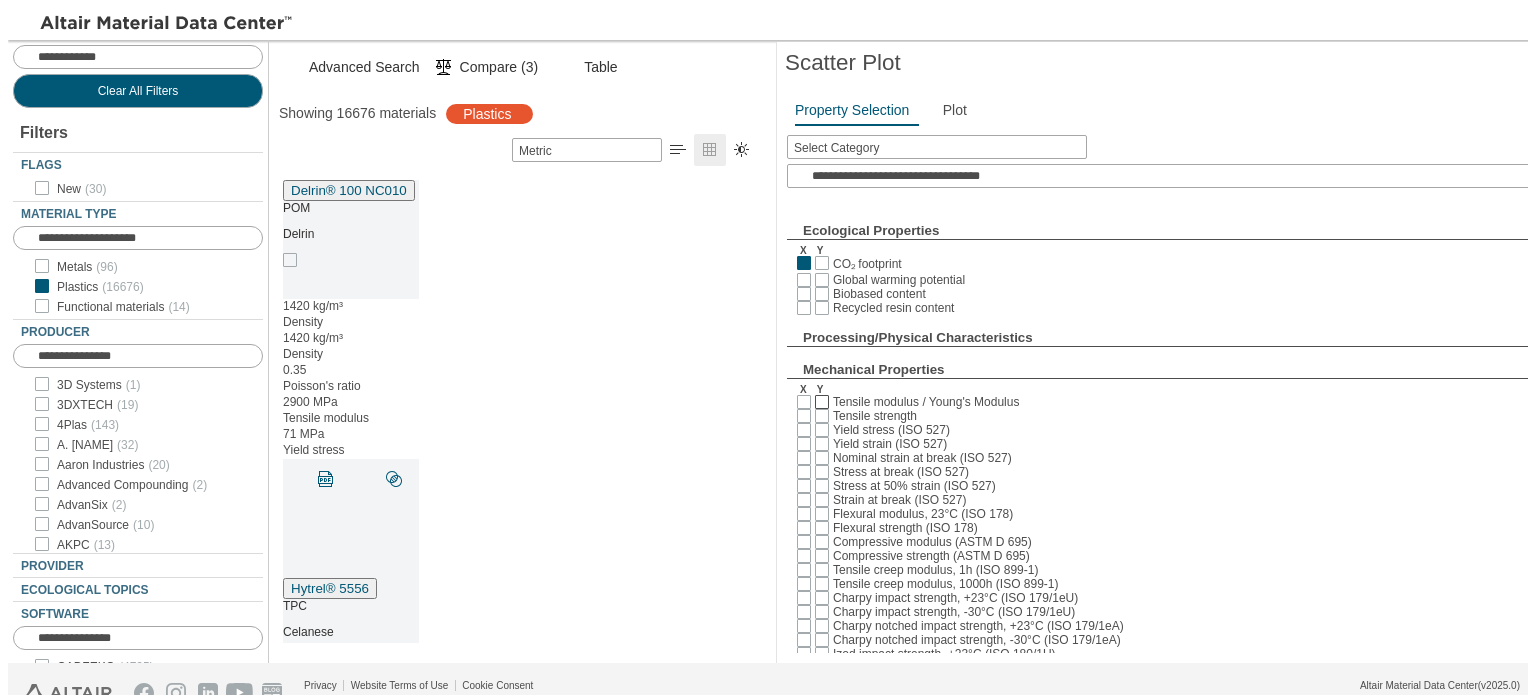 click at bounding box center (822, 402) 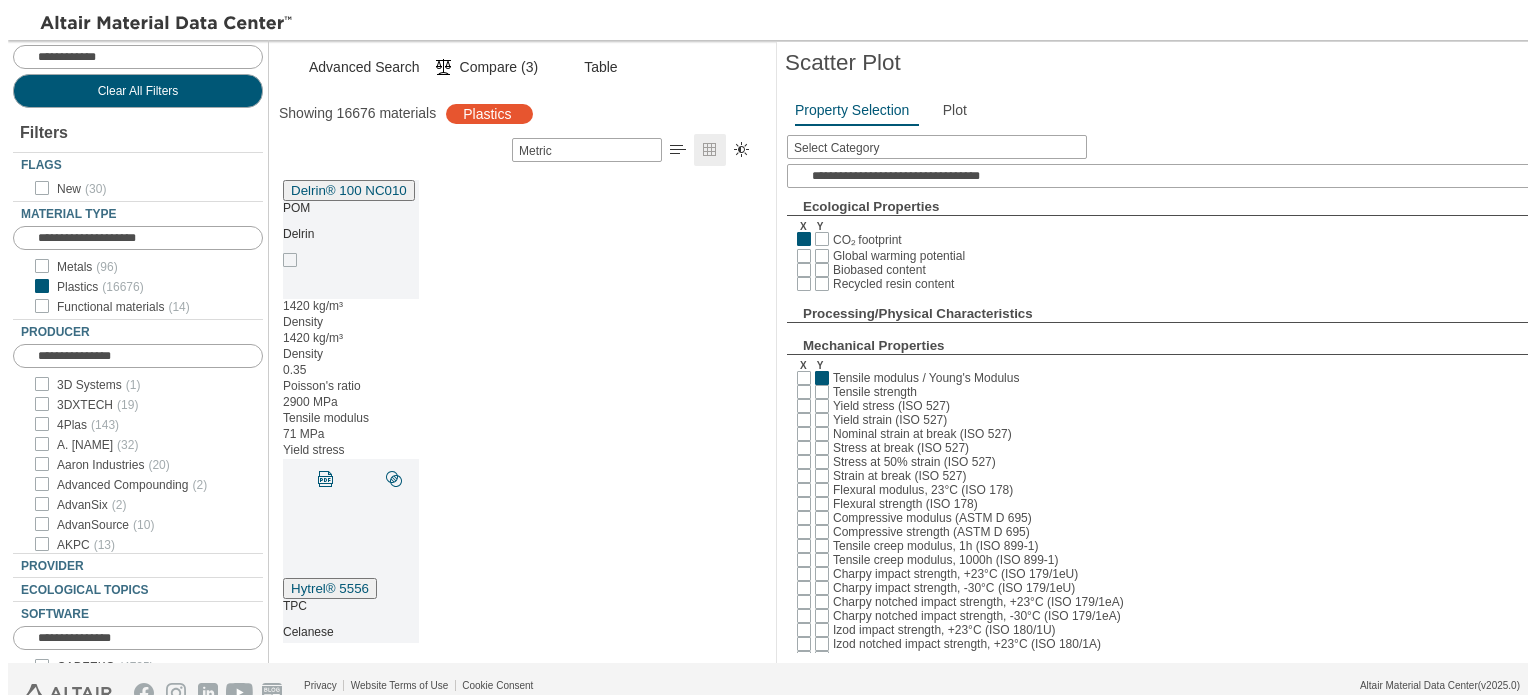 scroll, scrollTop: 0, scrollLeft: 0, axis: both 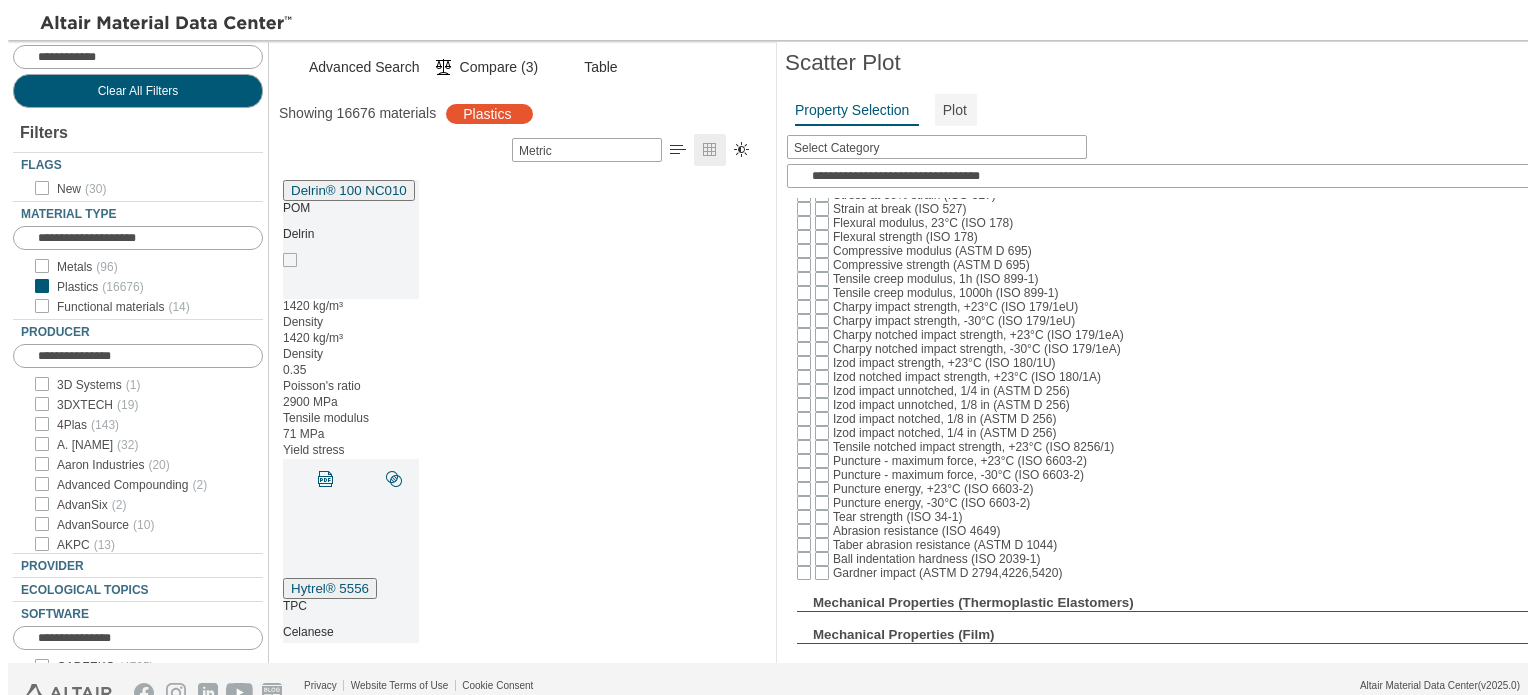 drag, startPoint x: 945, startPoint y: 95, endPoint x: 937, endPoint y: 104, distance: 12.0415945 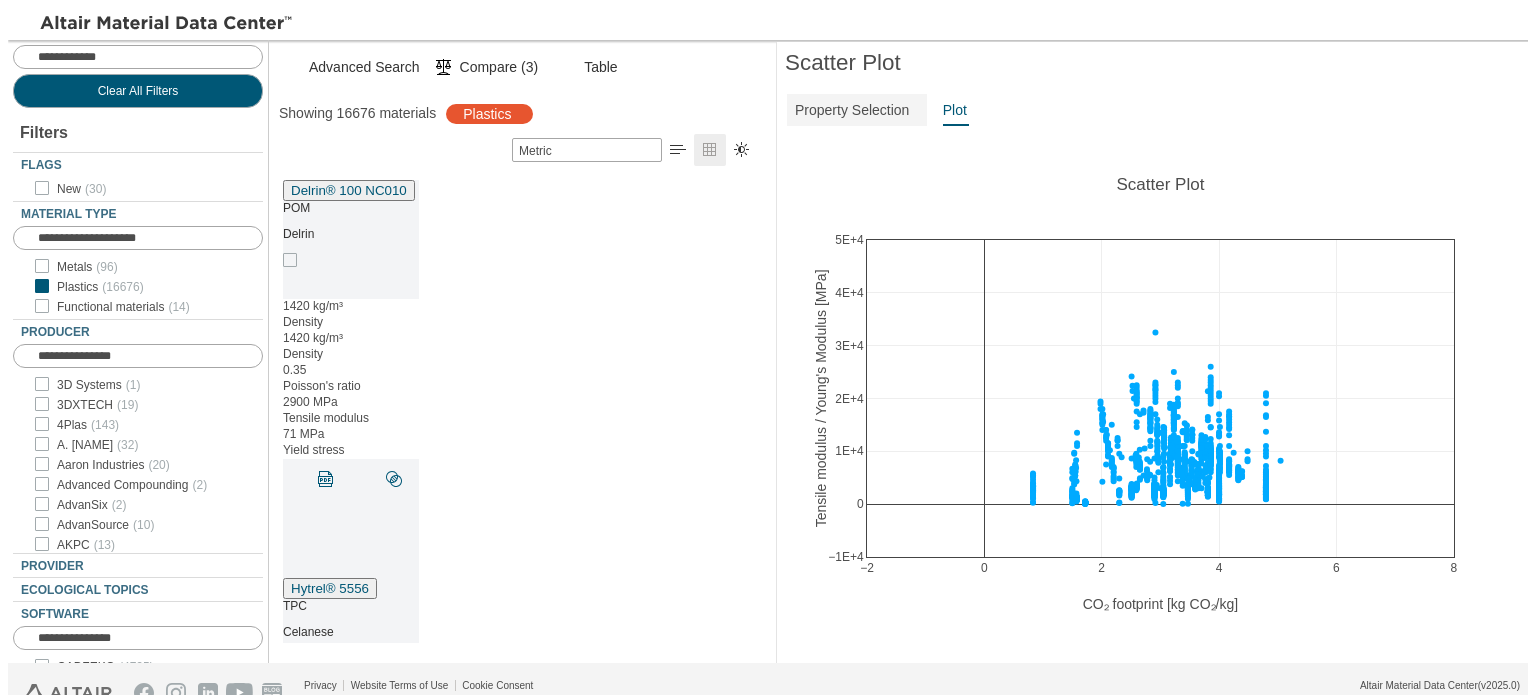 click on "Property Selection" at bounding box center (852, 110) 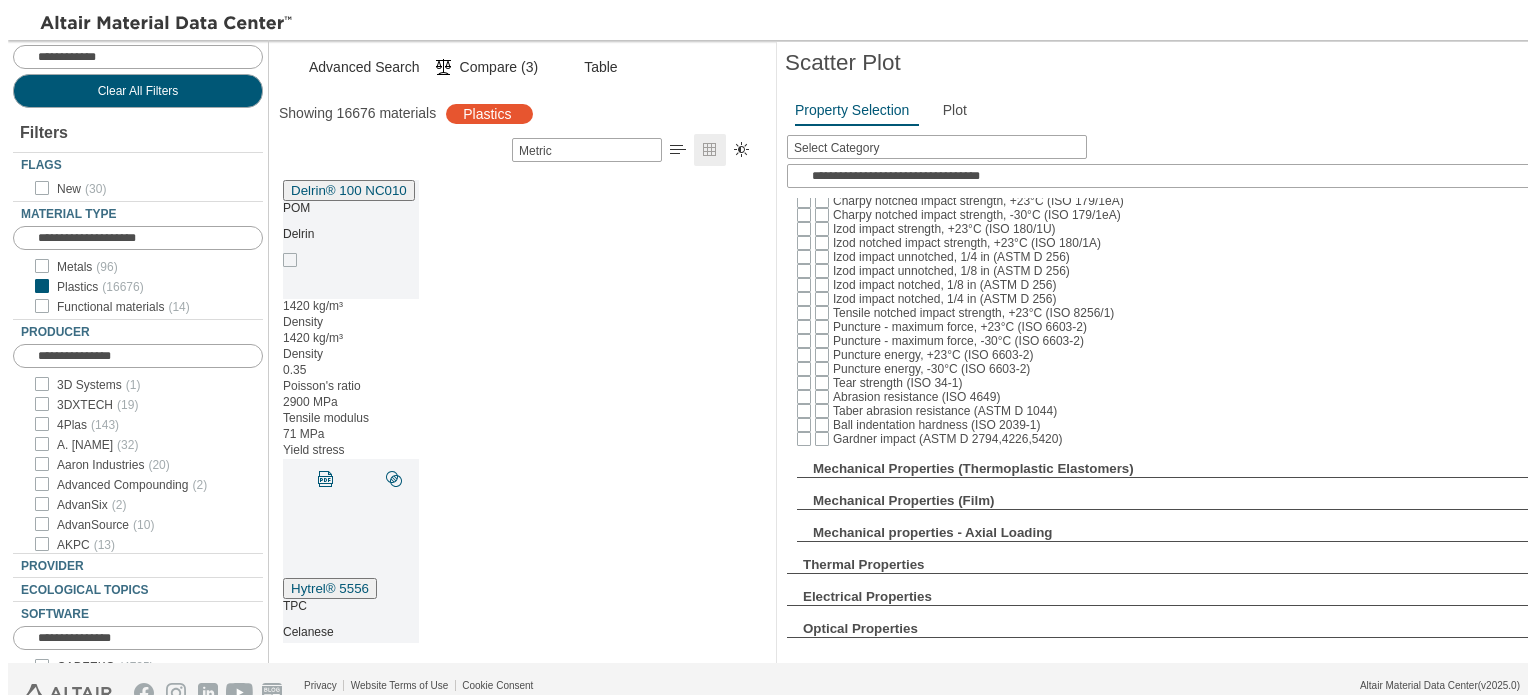 scroll, scrollTop: 591, scrollLeft: 0, axis: vertical 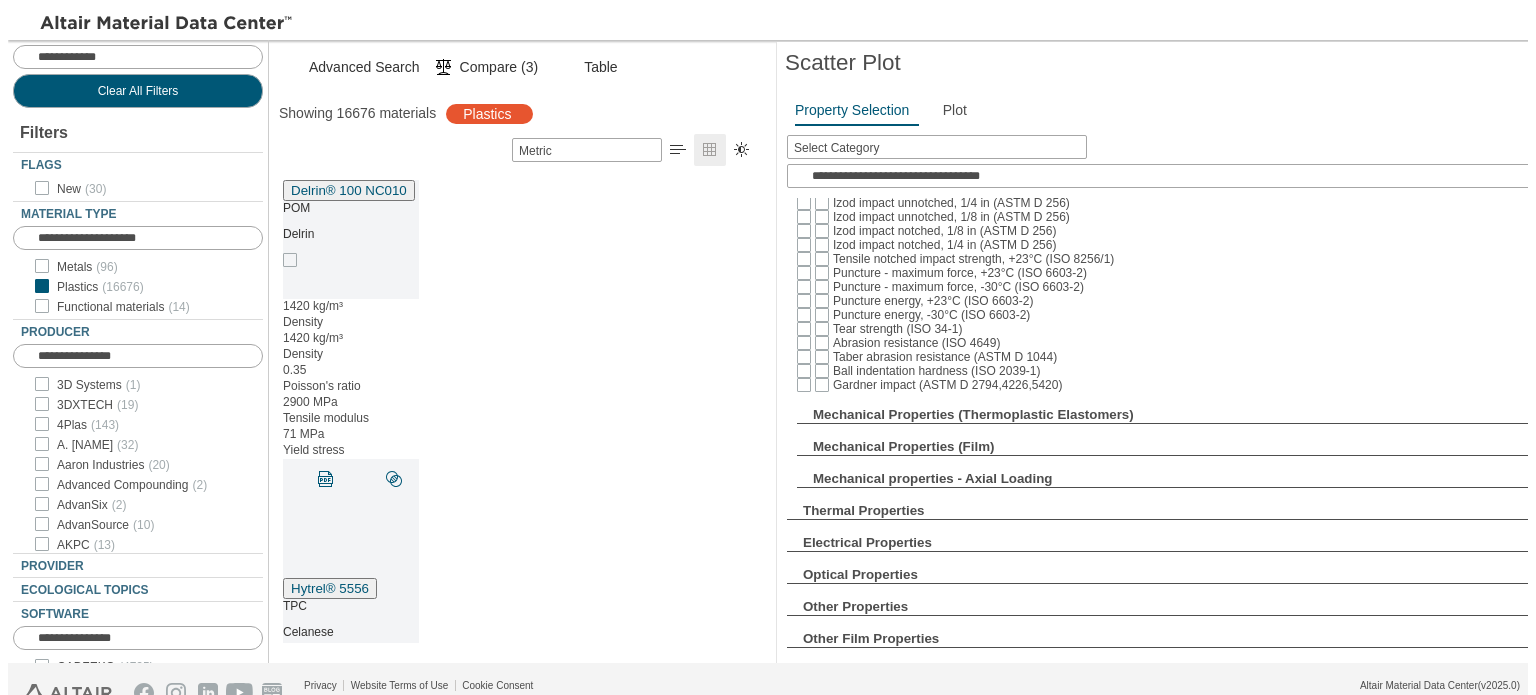 click at bounding box center [0, 0] 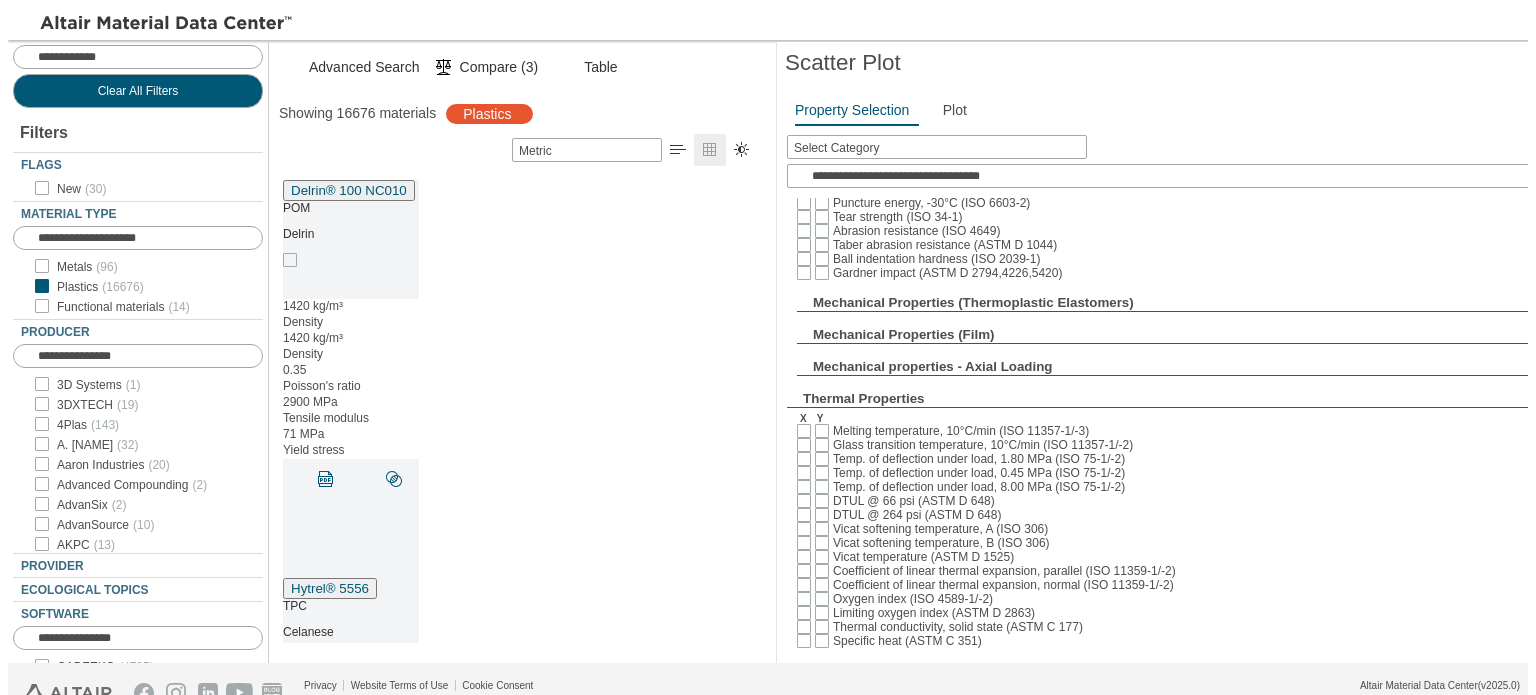 click at bounding box center (0, 0) 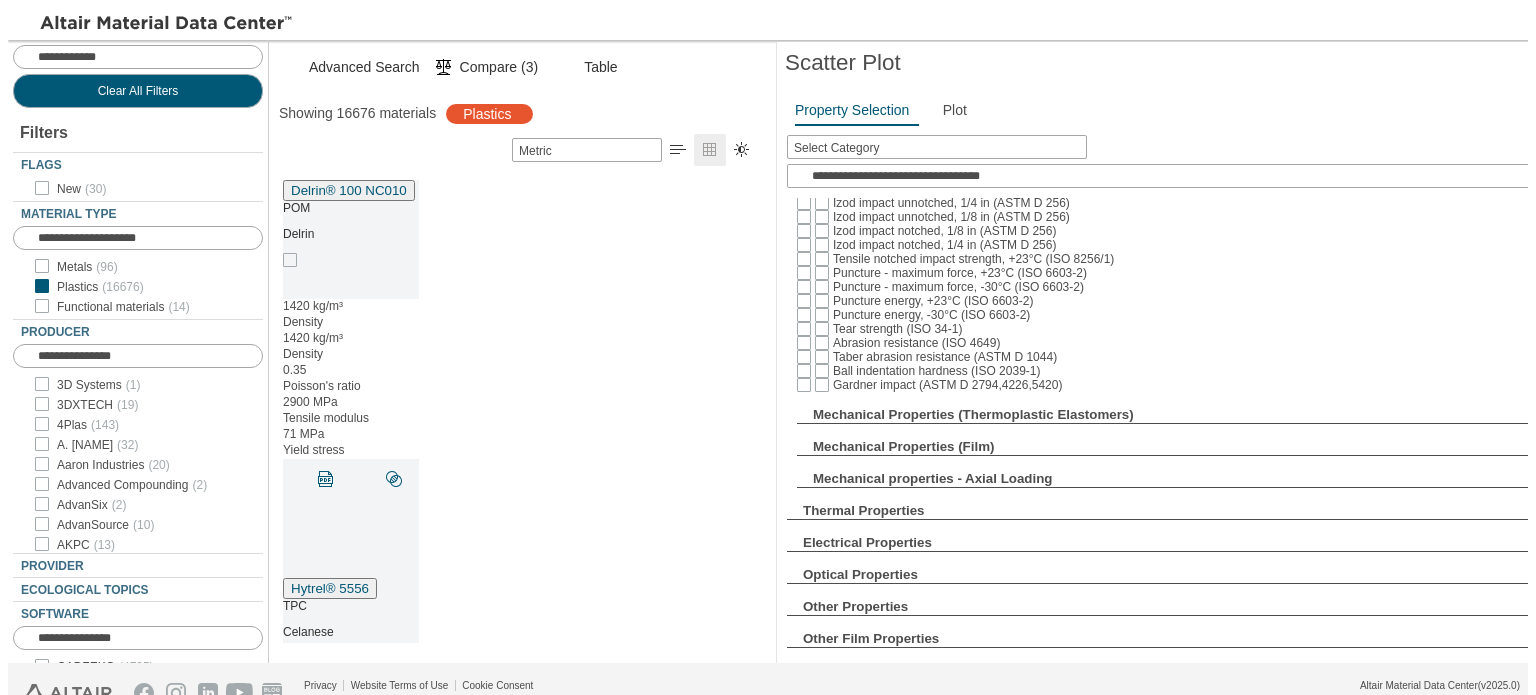 click at bounding box center (0, 0) 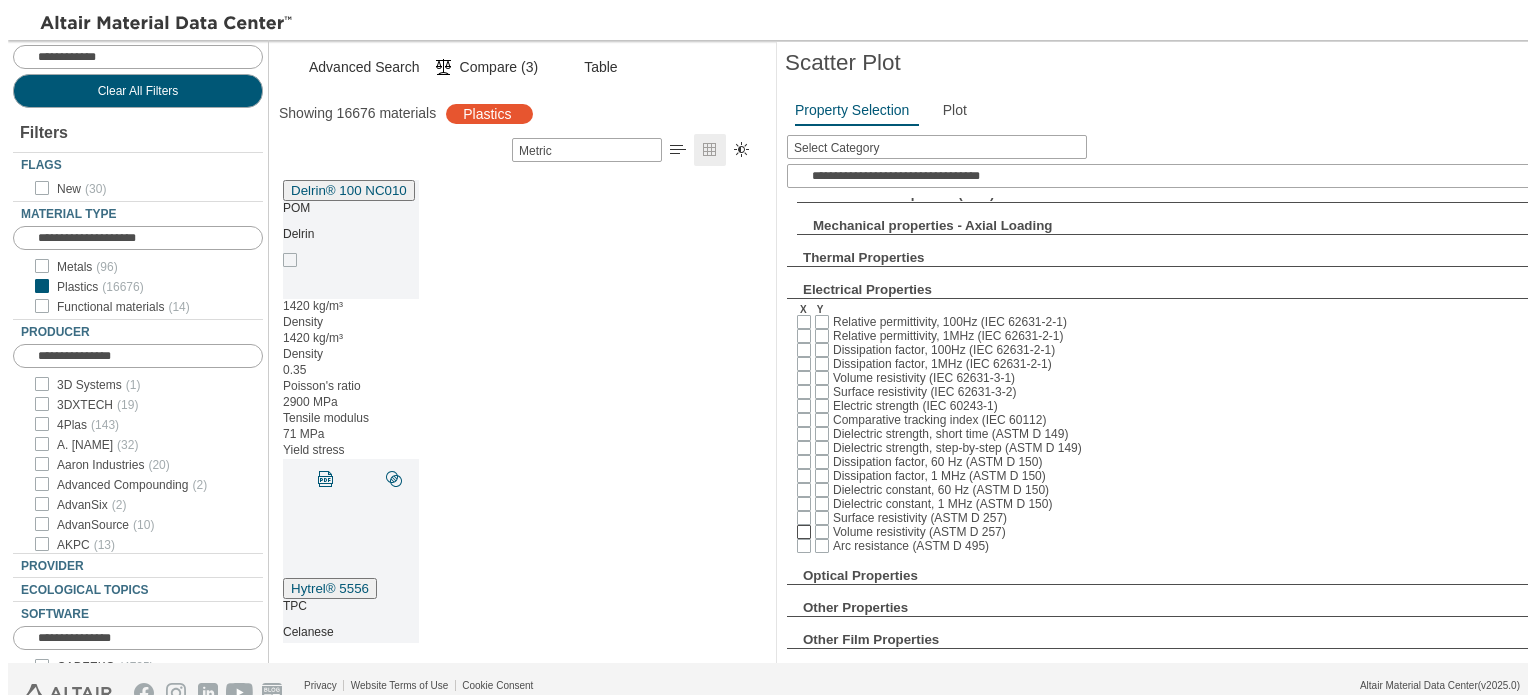 scroll, scrollTop: 881, scrollLeft: 0, axis: vertical 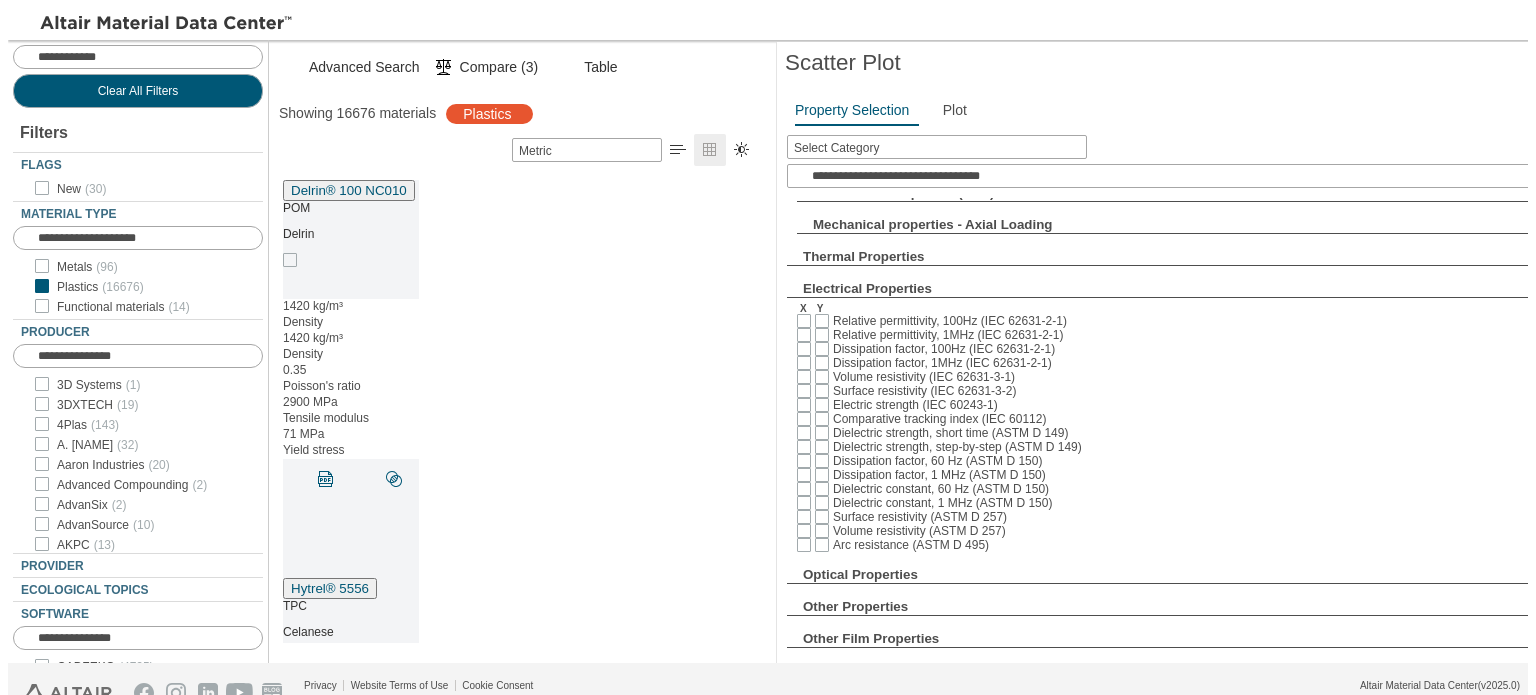 click at bounding box center [0, 0] 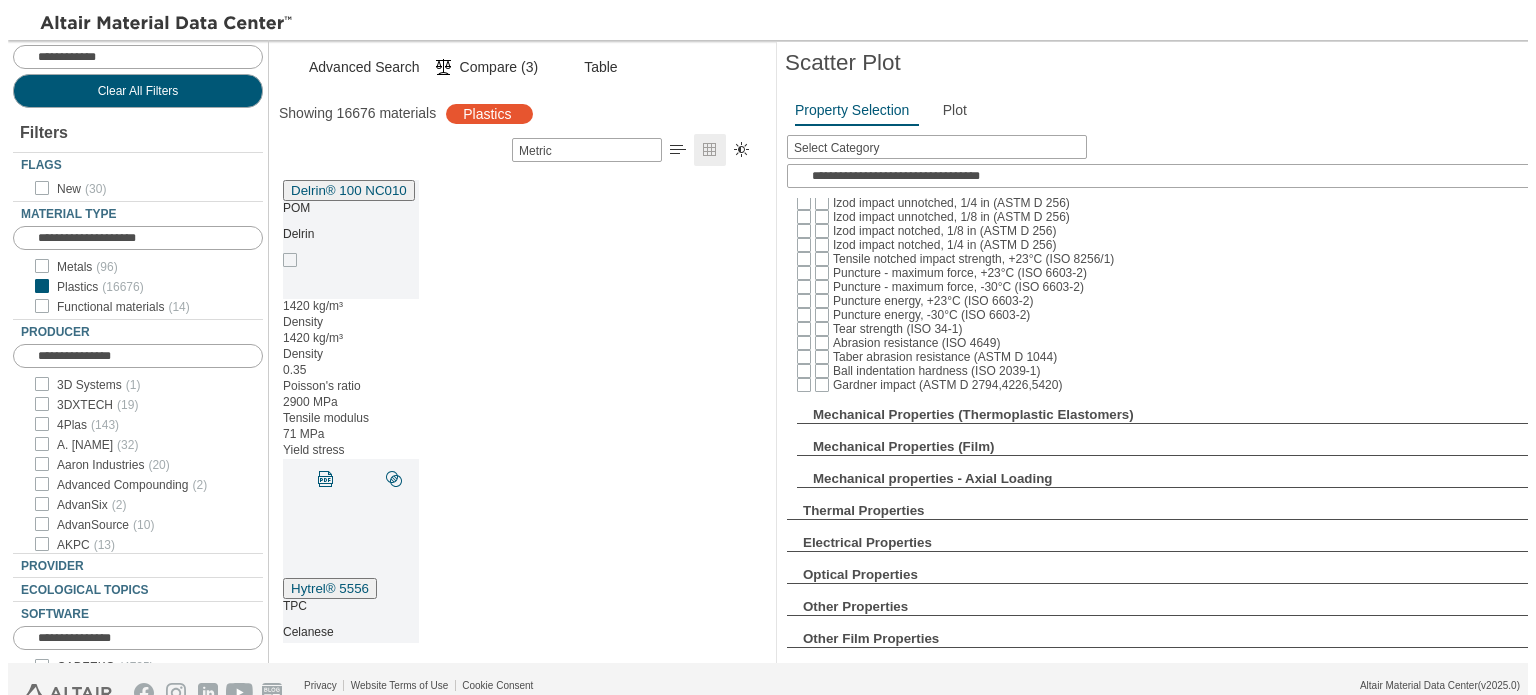 scroll, scrollTop: 591, scrollLeft: 0, axis: vertical 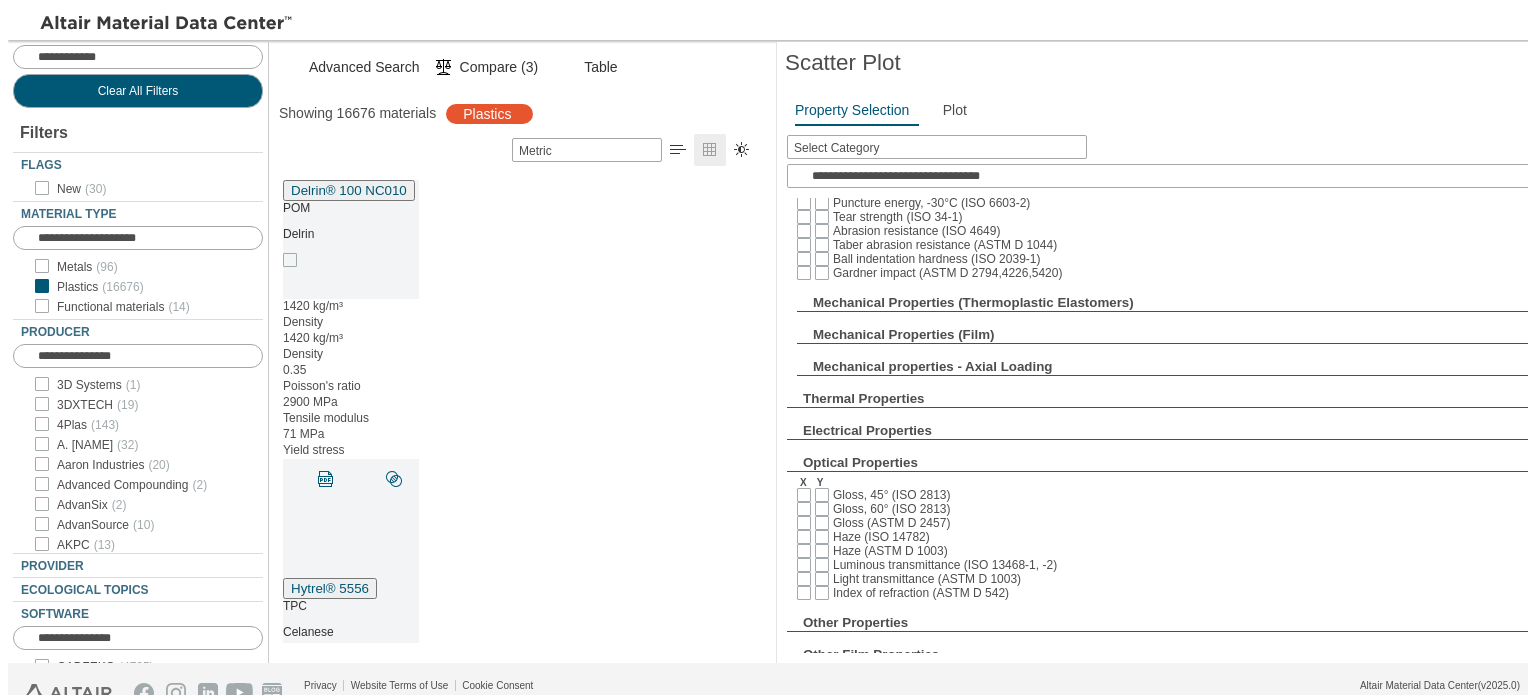 click at bounding box center (0, 0) 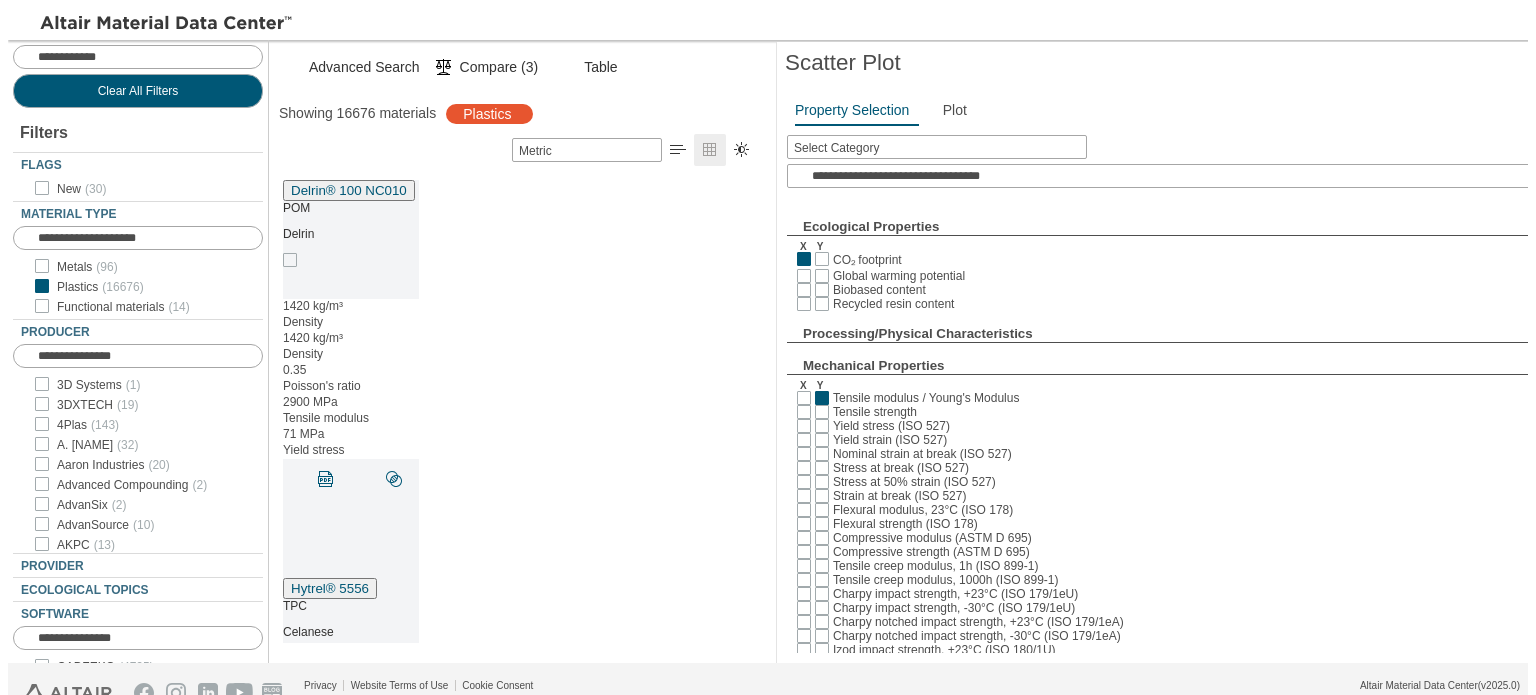 scroll, scrollTop: 0, scrollLeft: 0, axis: both 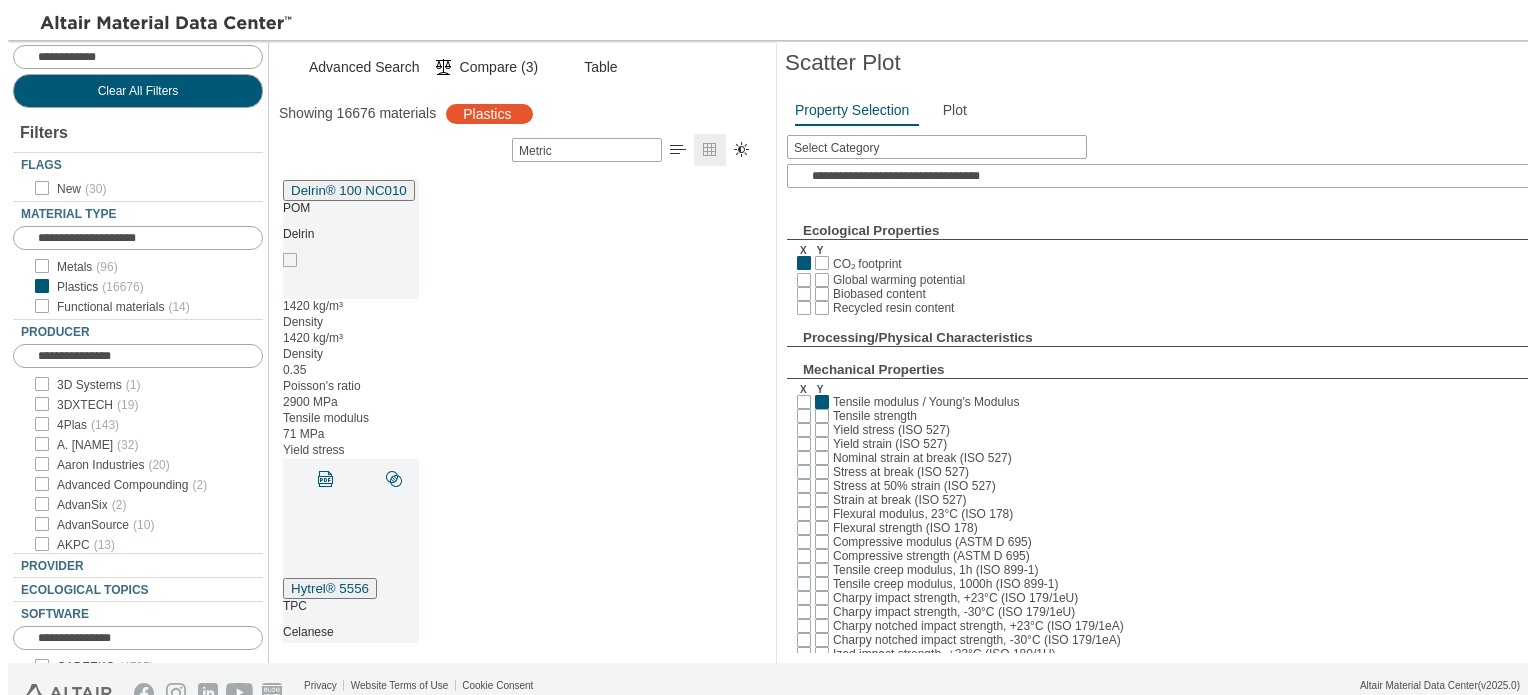 click at bounding box center (0, 0) 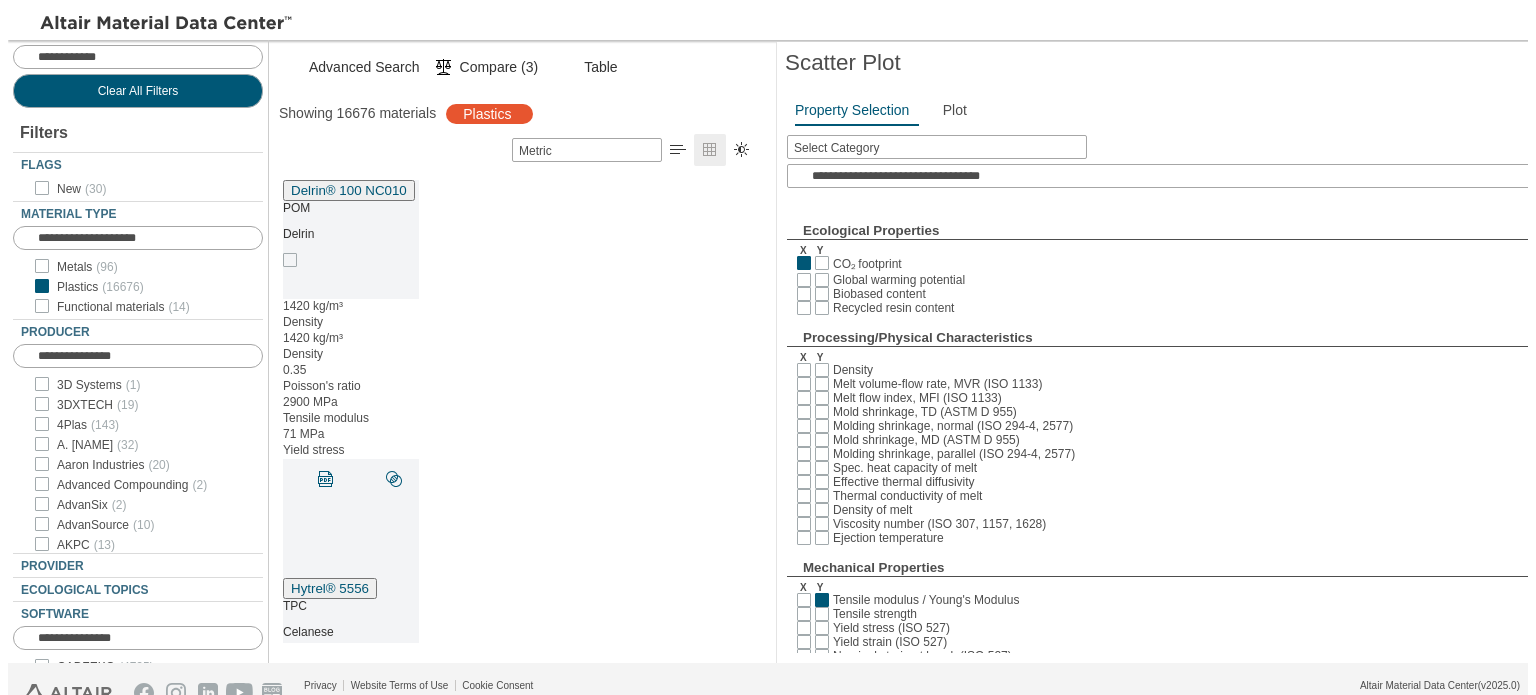 click at bounding box center (0, 0) 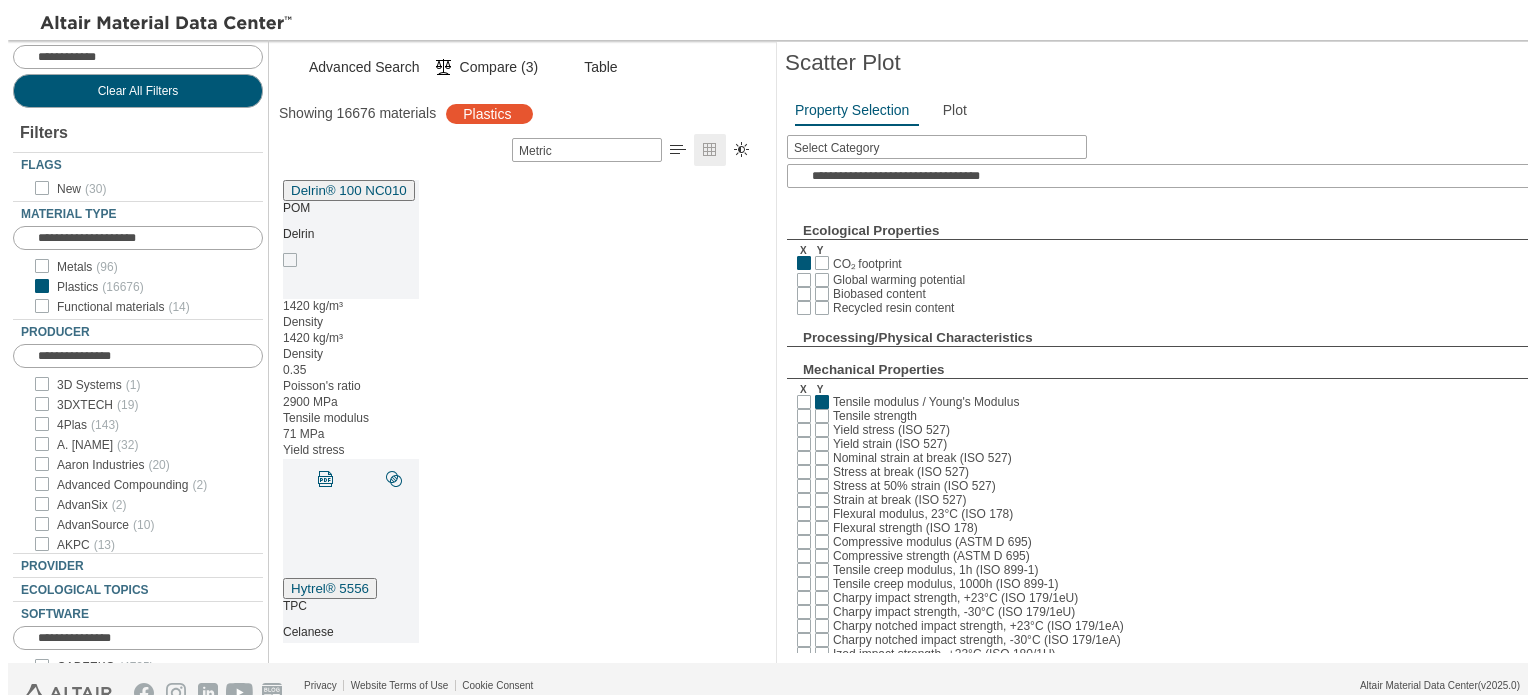click at bounding box center [0, 0] 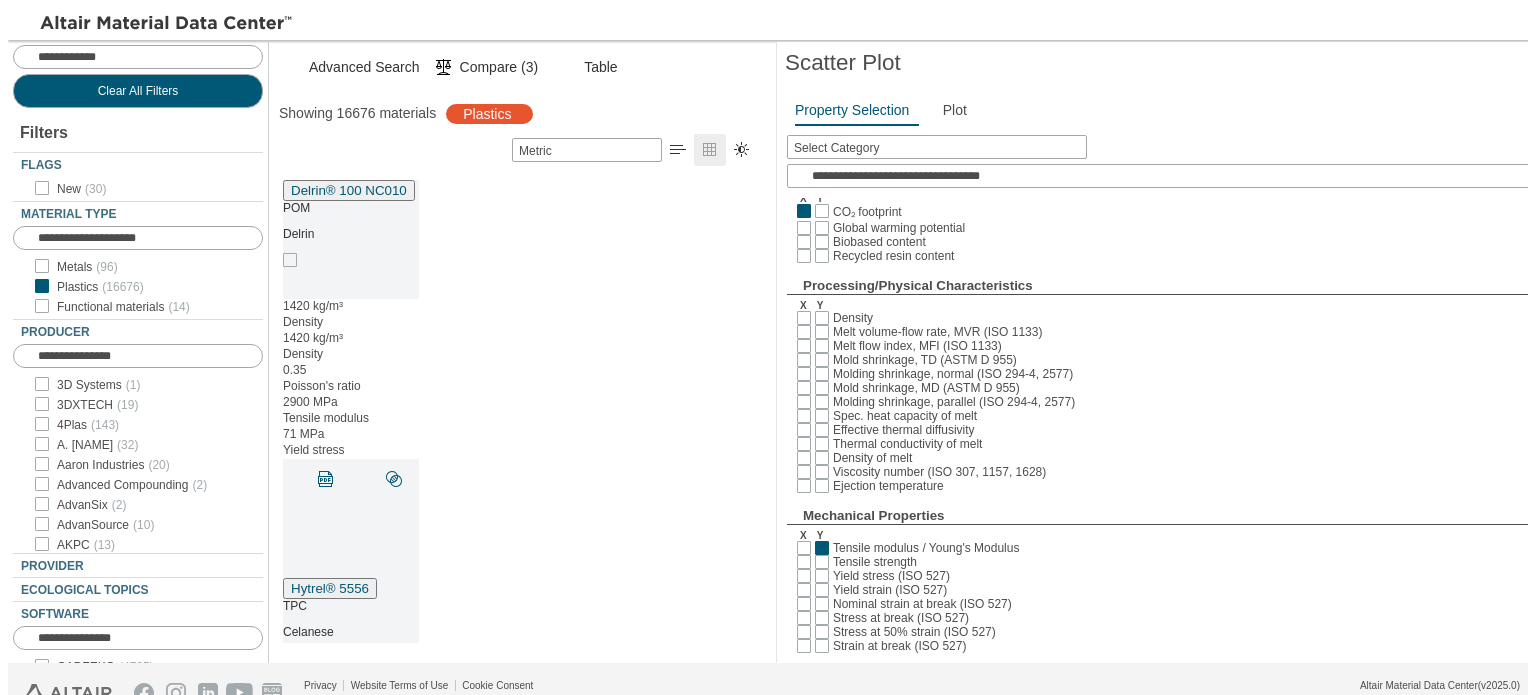 scroll, scrollTop: 100, scrollLeft: 0, axis: vertical 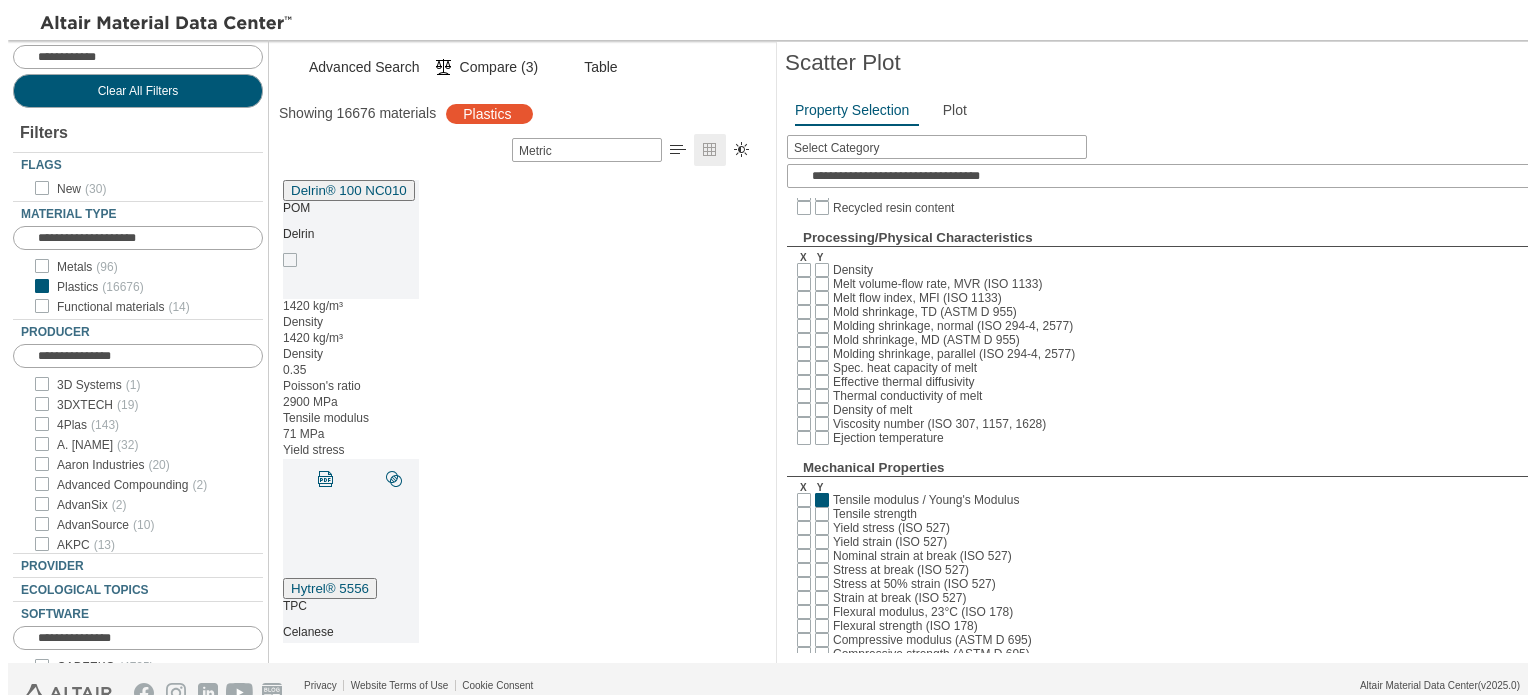click at bounding box center [0, 0] 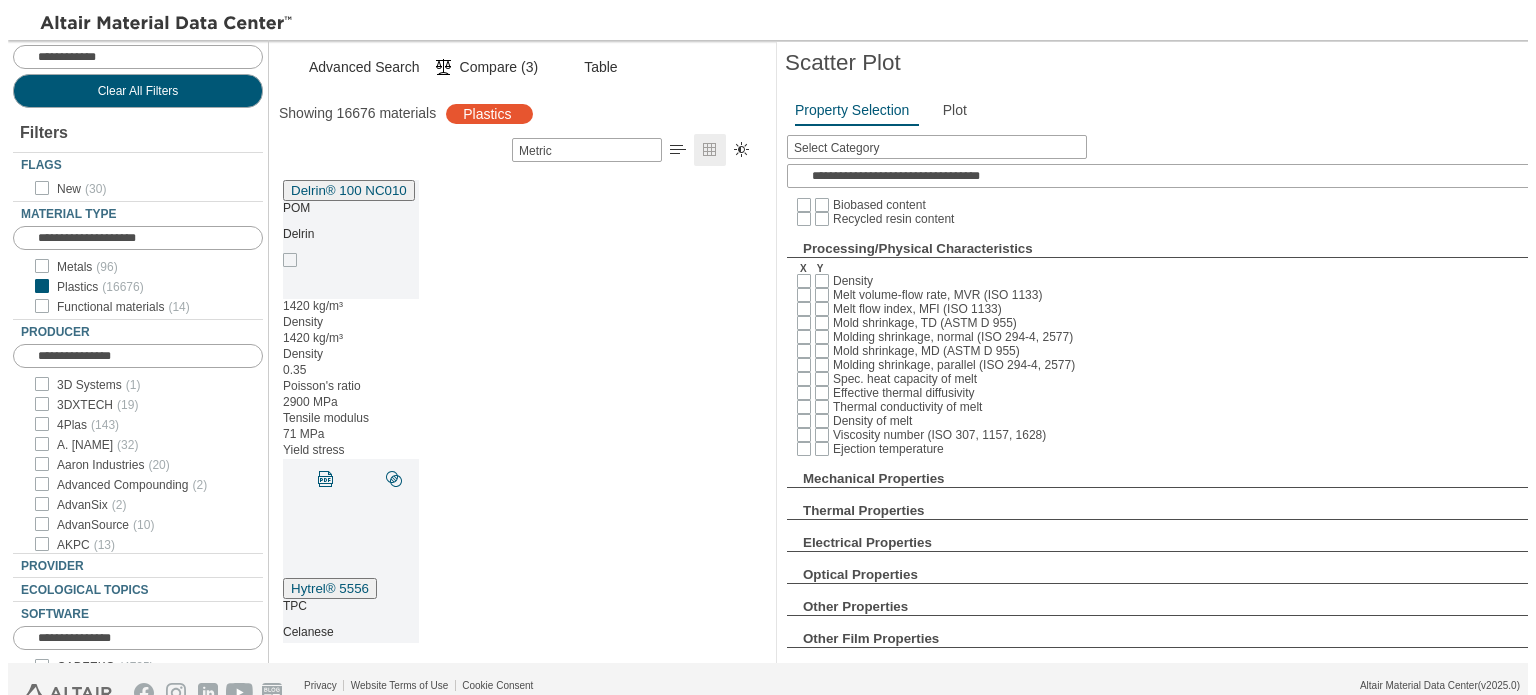 scroll, scrollTop: 0, scrollLeft: 0, axis: both 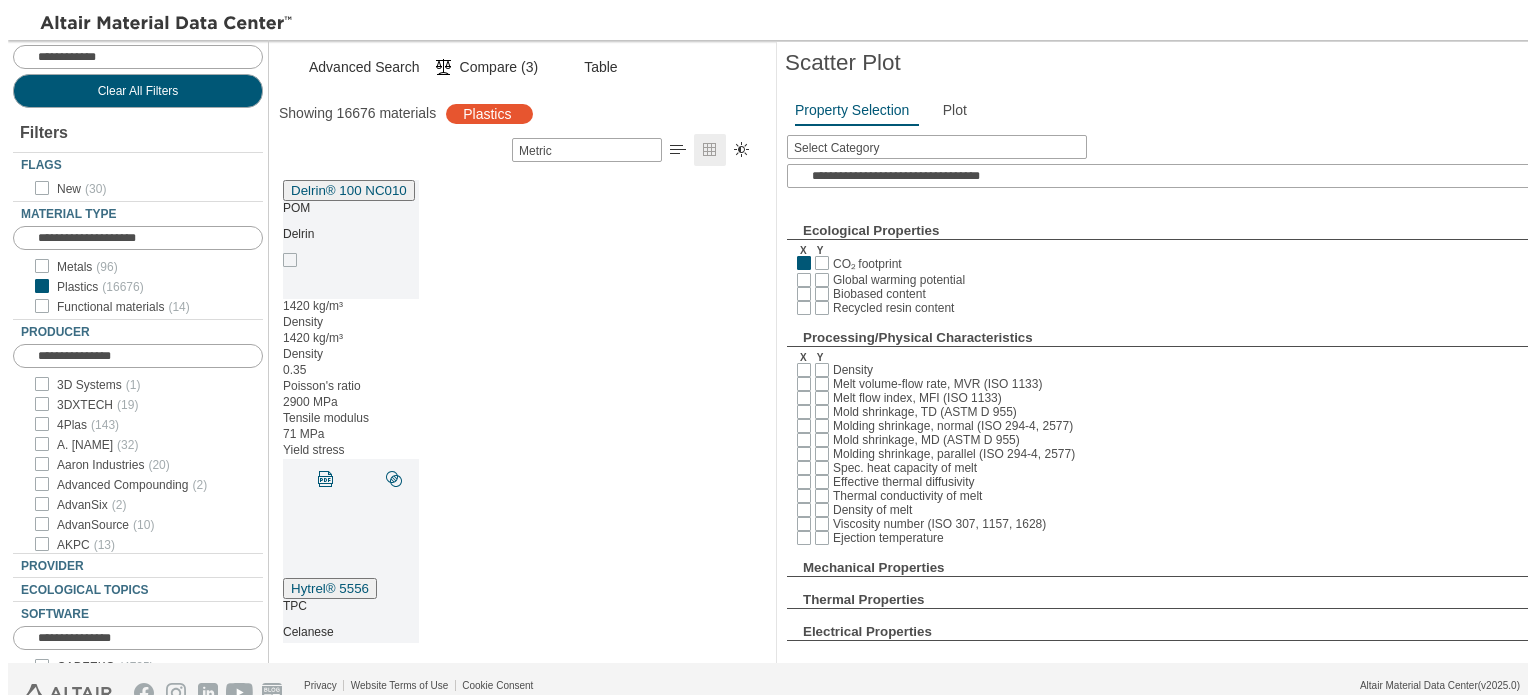 click at bounding box center [0, 0] 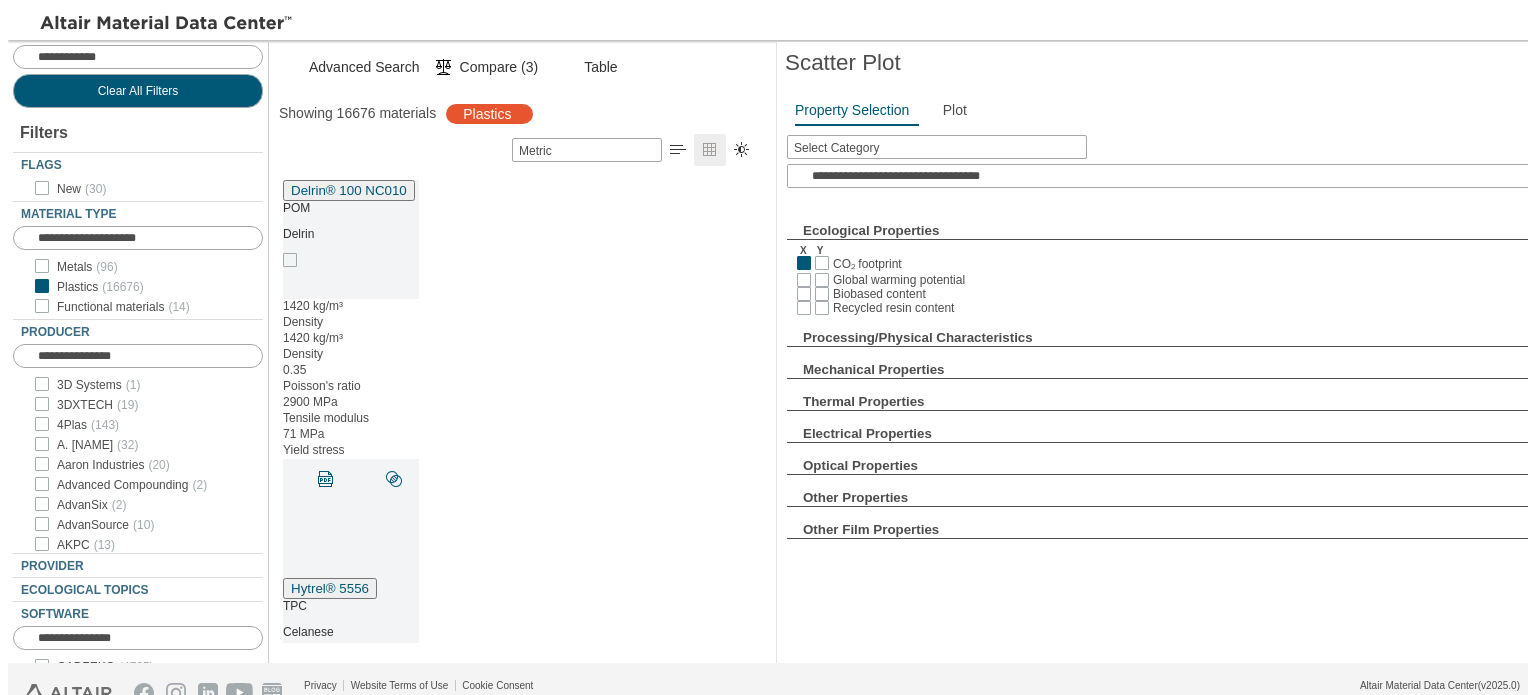 click at bounding box center [0, 0] 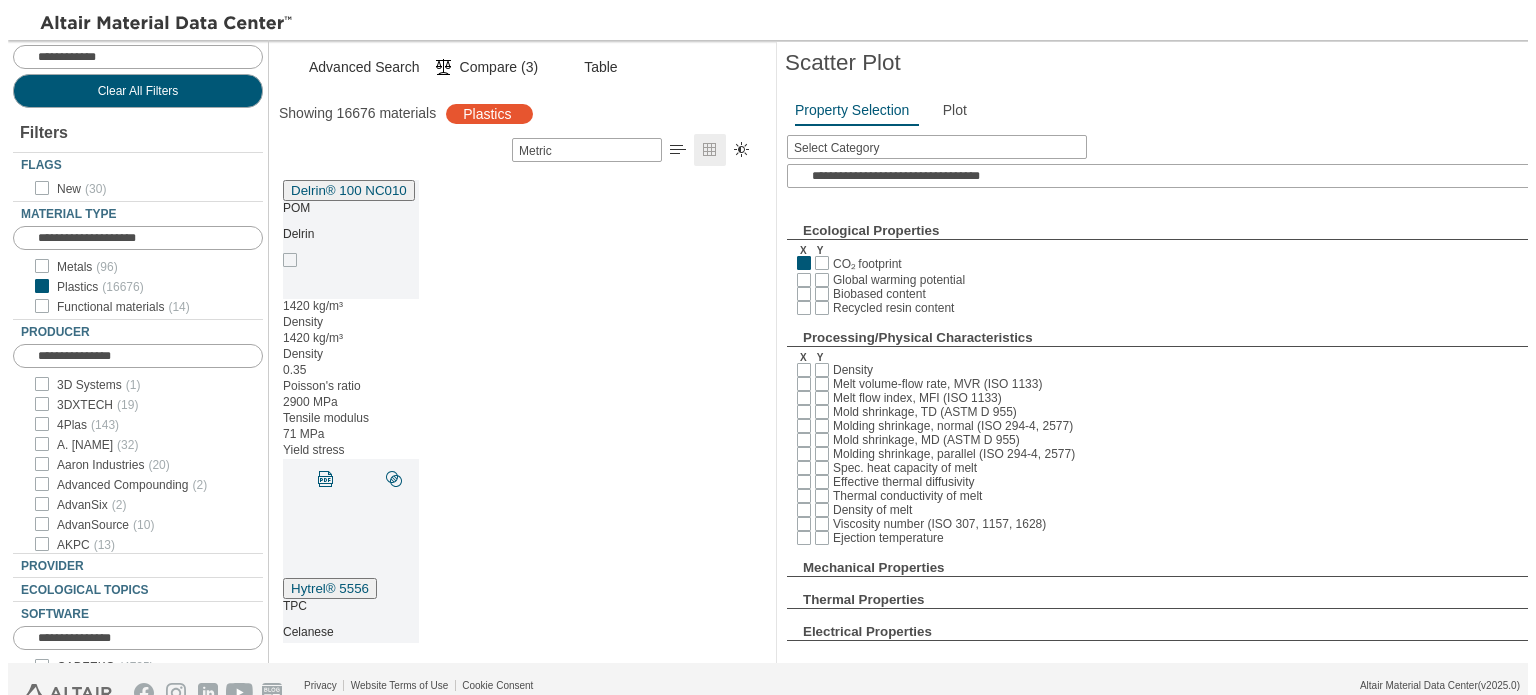 click at bounding box center [0, 0] 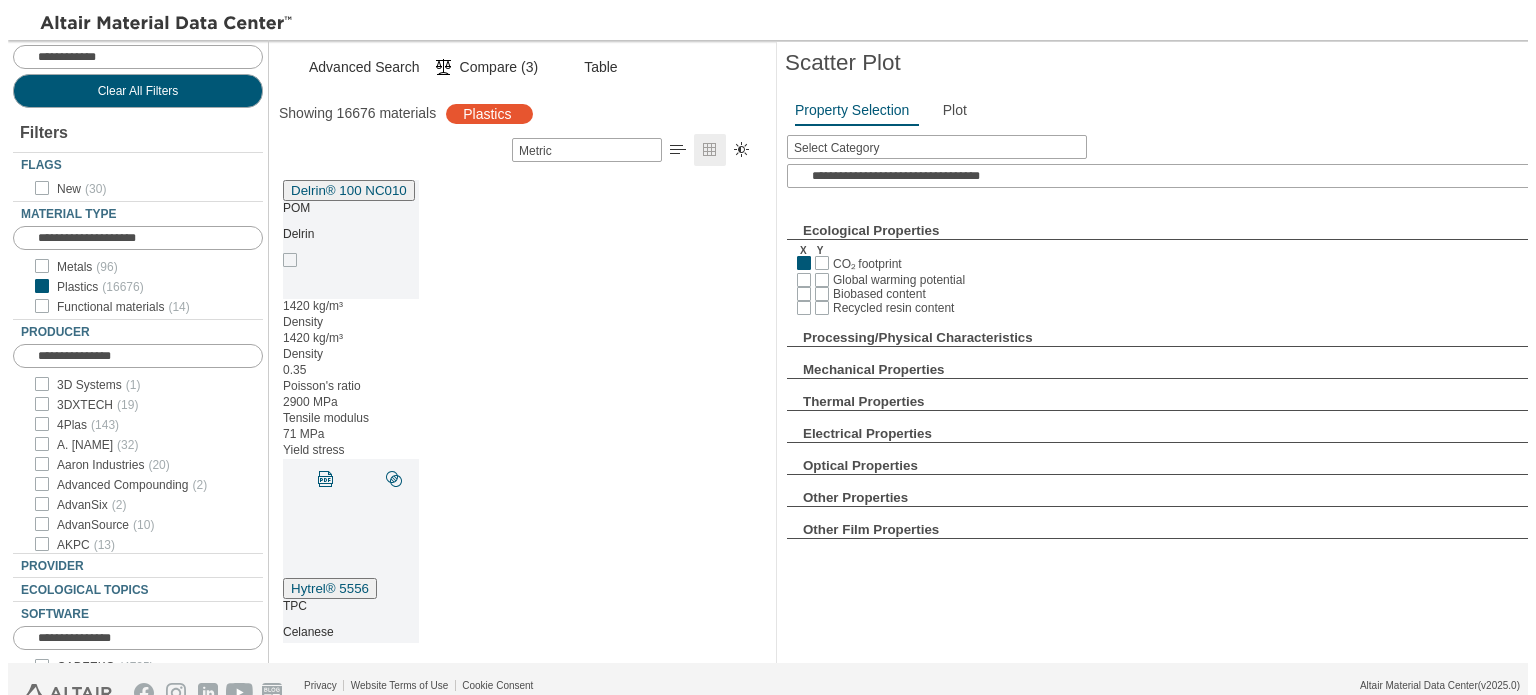 click at bounding box center [0, 0] 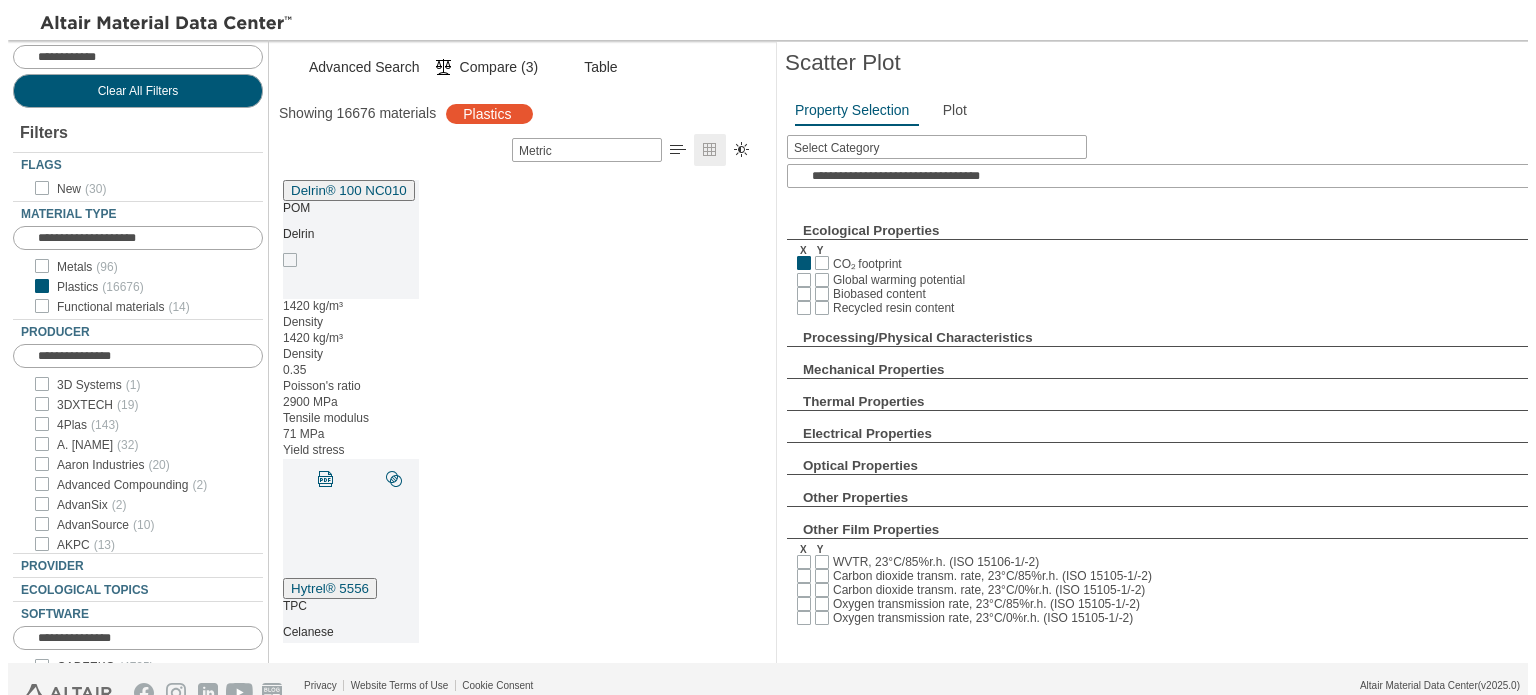 click at bounding box center [0, 0] 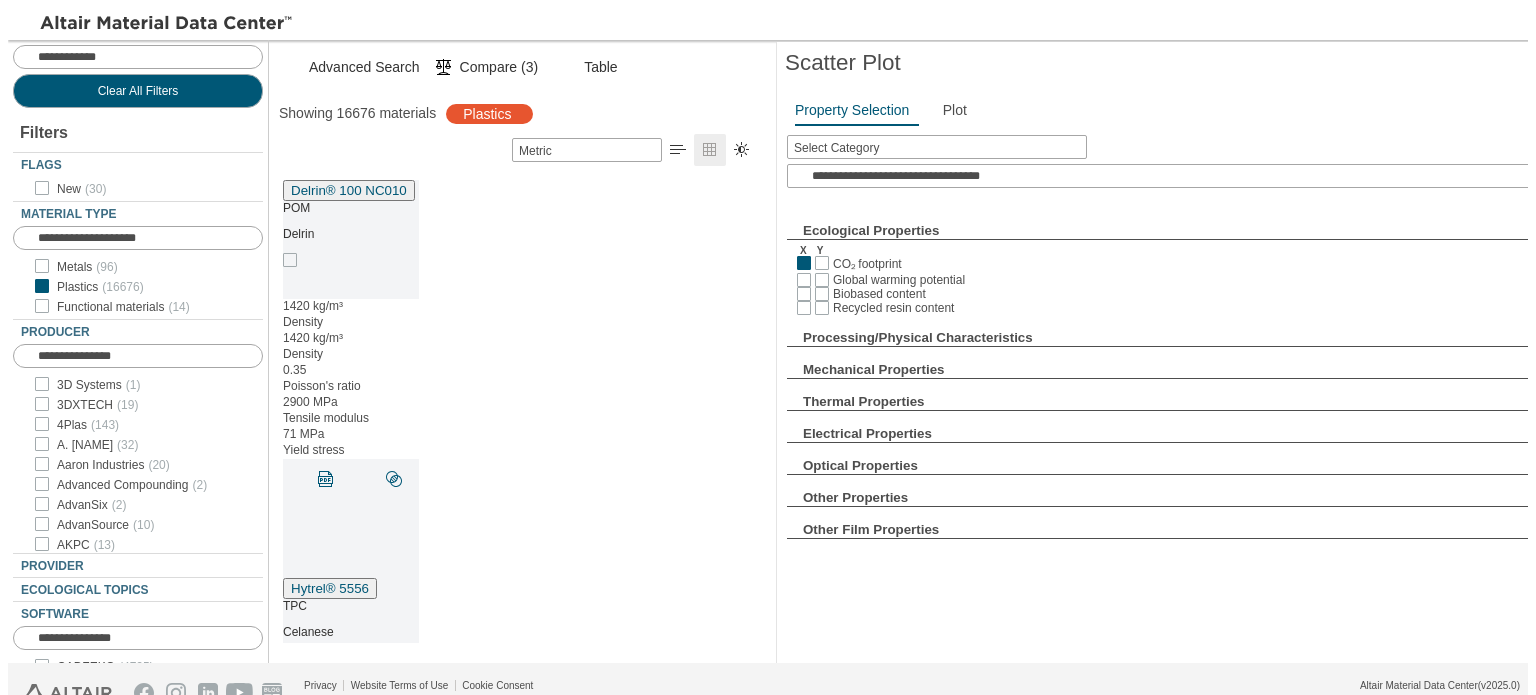 click at bounding box center (0, 0) 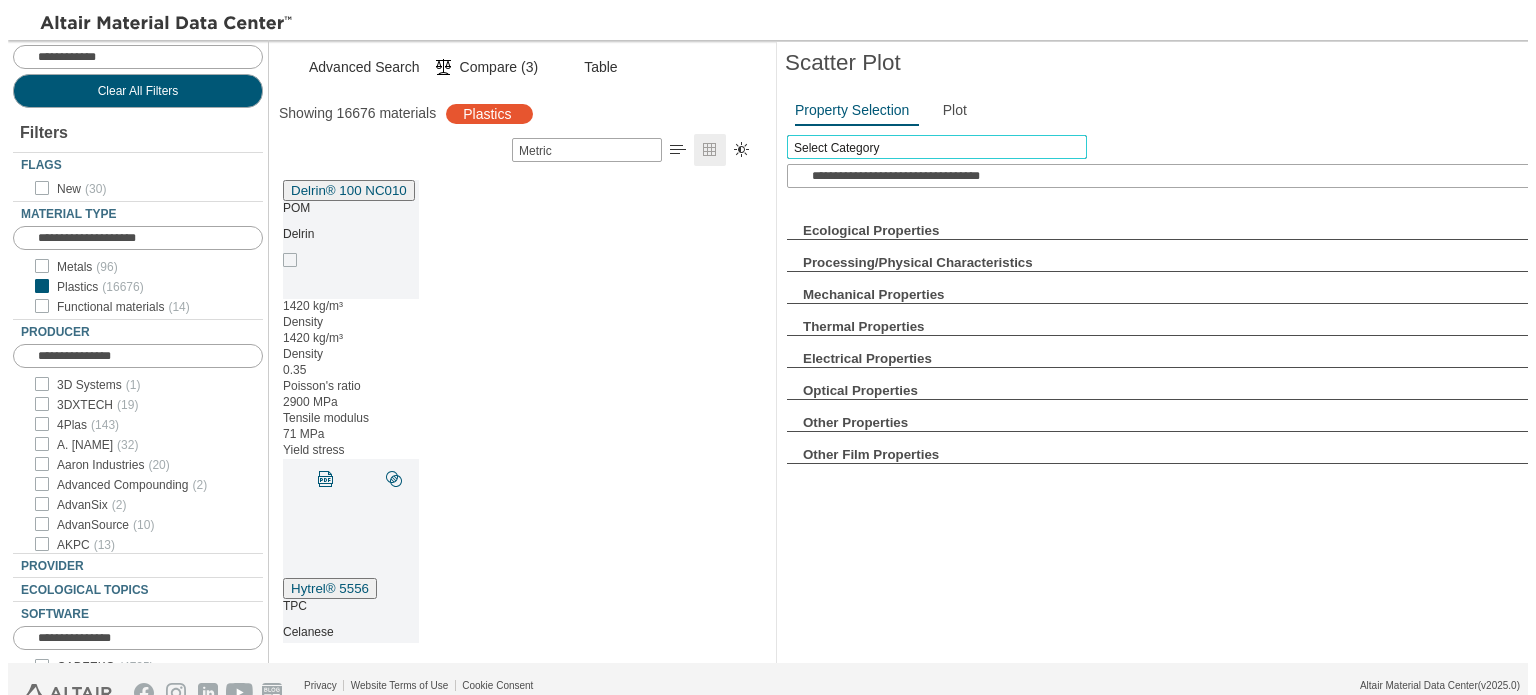 click on "Select Category" at bounding box center (937, 147) 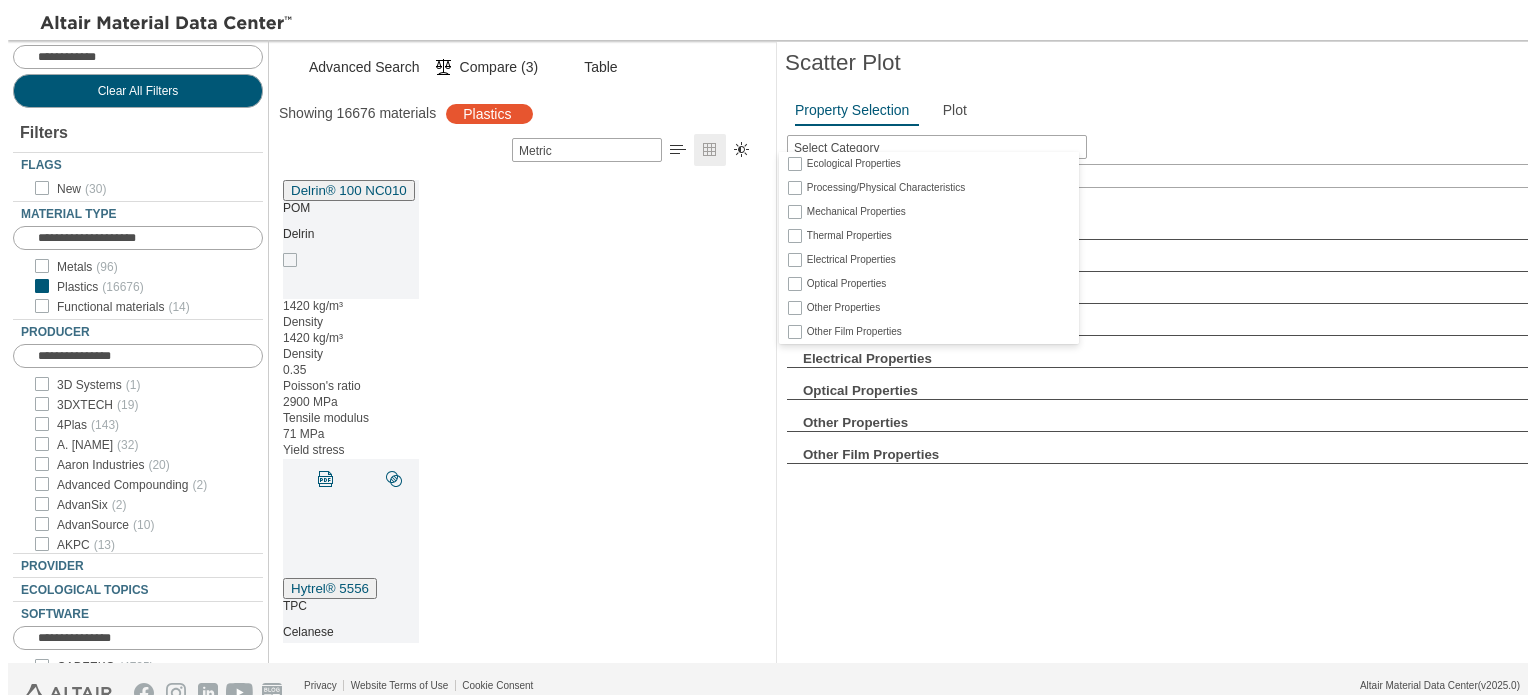 click on "Property Selection   Plot" at bounding box center [1170, 112] 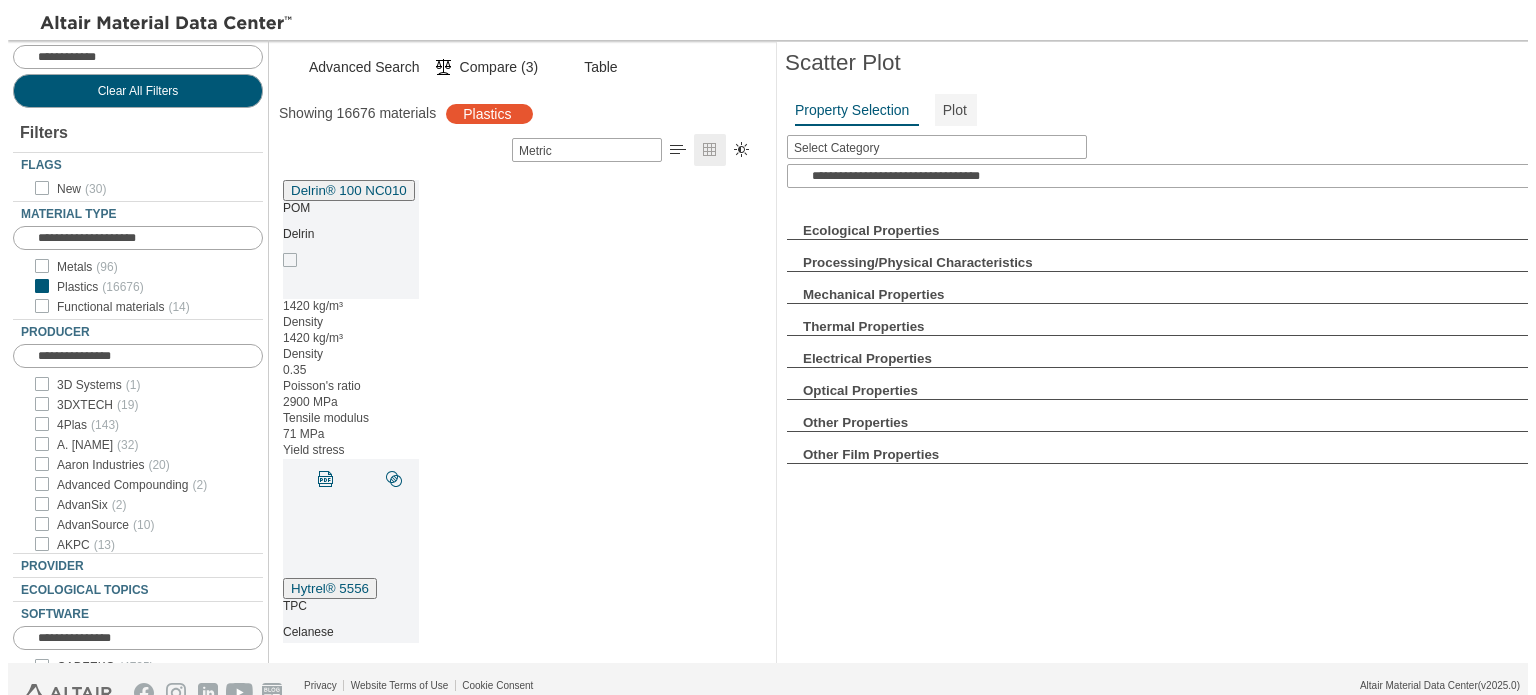 click on "Plot" at bounding box center (955, 110) 